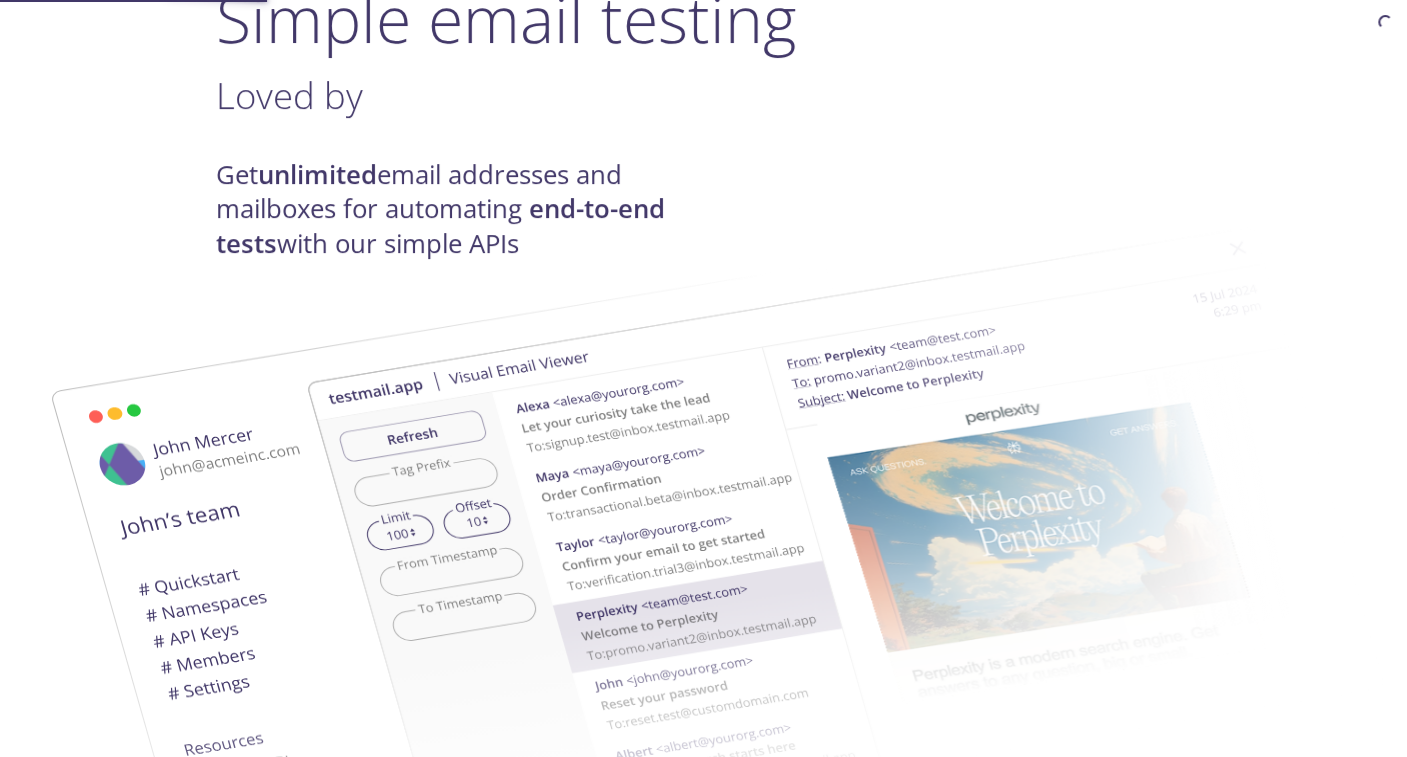 scroll, scrollTop: 200, scrollLeft: 0, axis: vertical 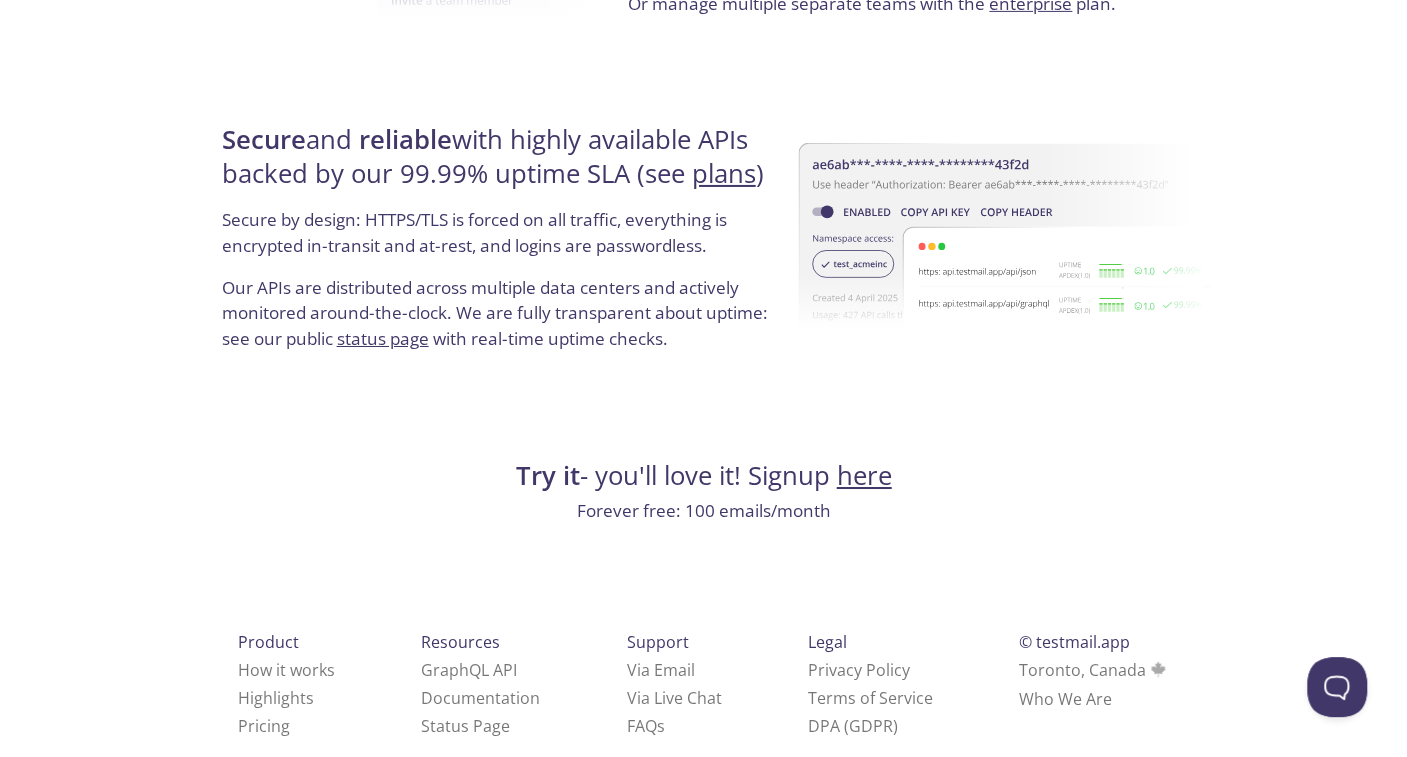 drag, startPoint x: 1019, startPoint y: 537, endPoint x: 1002, endPoint y: 491, distance: 49.0408 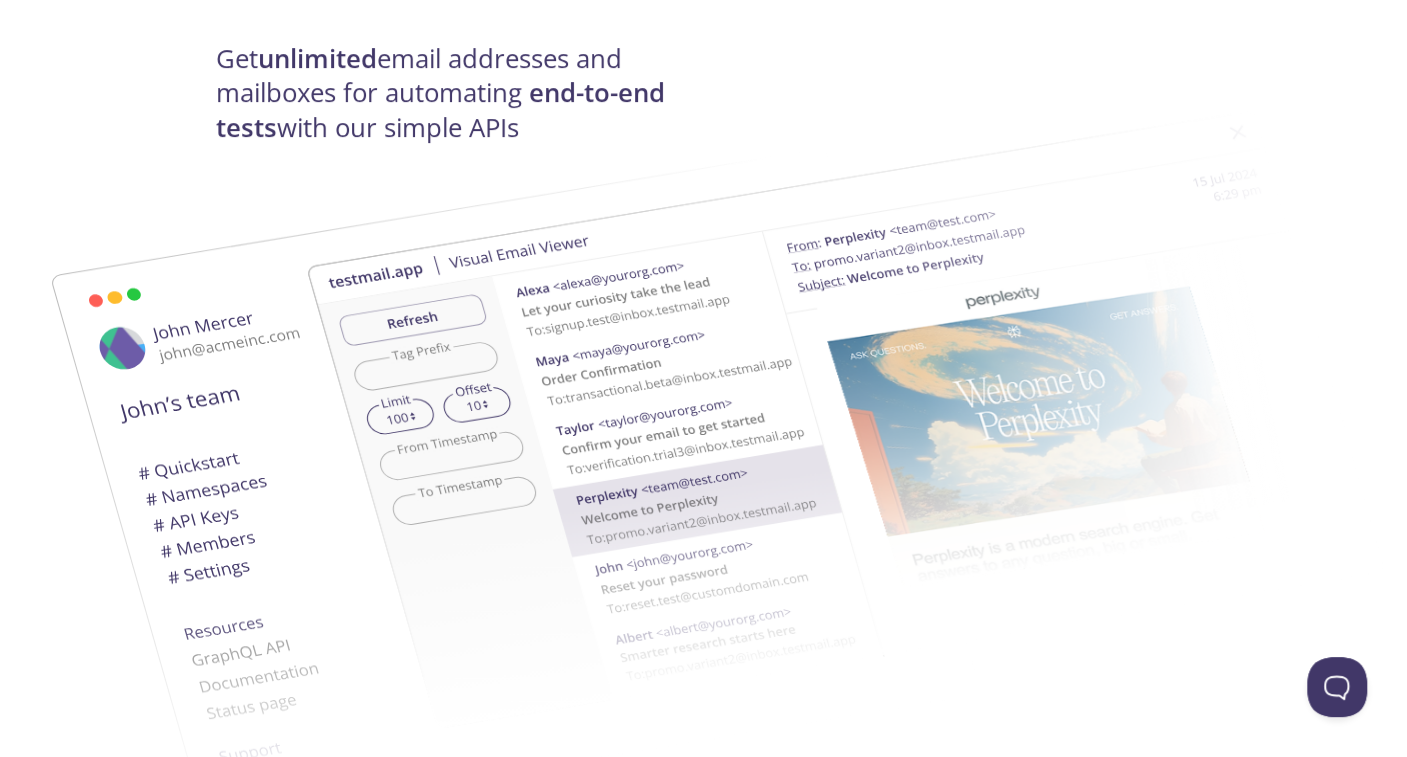 scroll, scrollTop: 0, scrollLeft: 0, axis: both 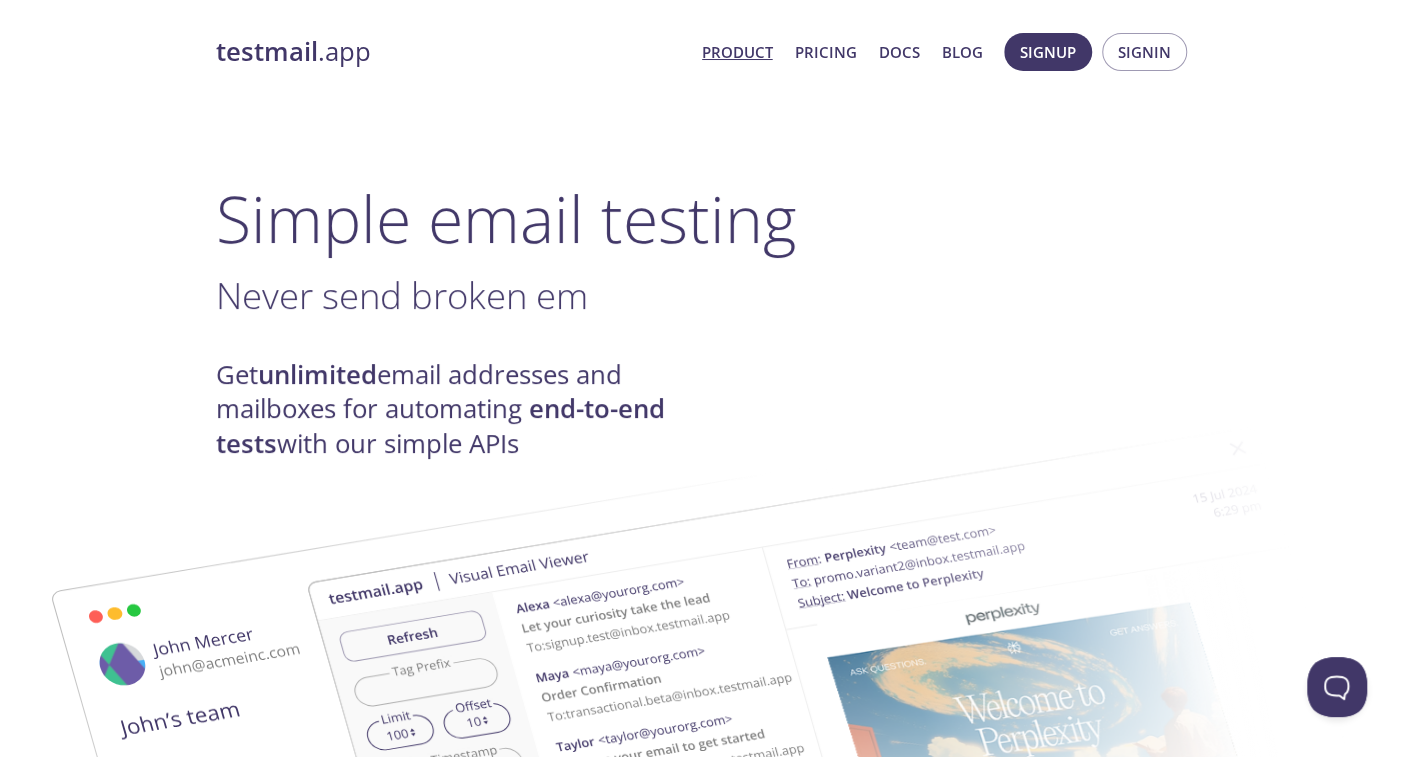 drag, startPoint x: 1004, startPoint y: 494, endPoint x: 1058, endPoint y: 142, distance: 356.11795 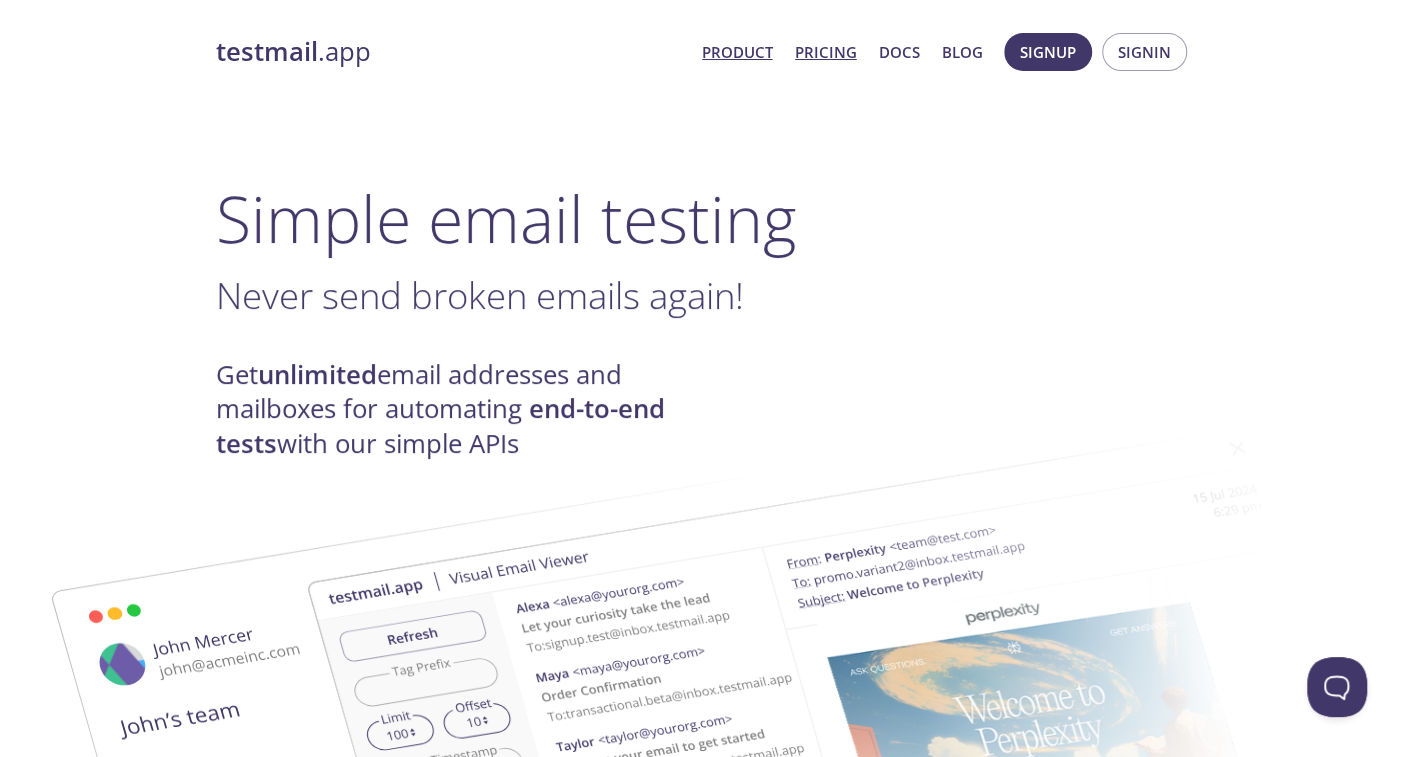 click on "Pricing" at bounding box center (826, 52) 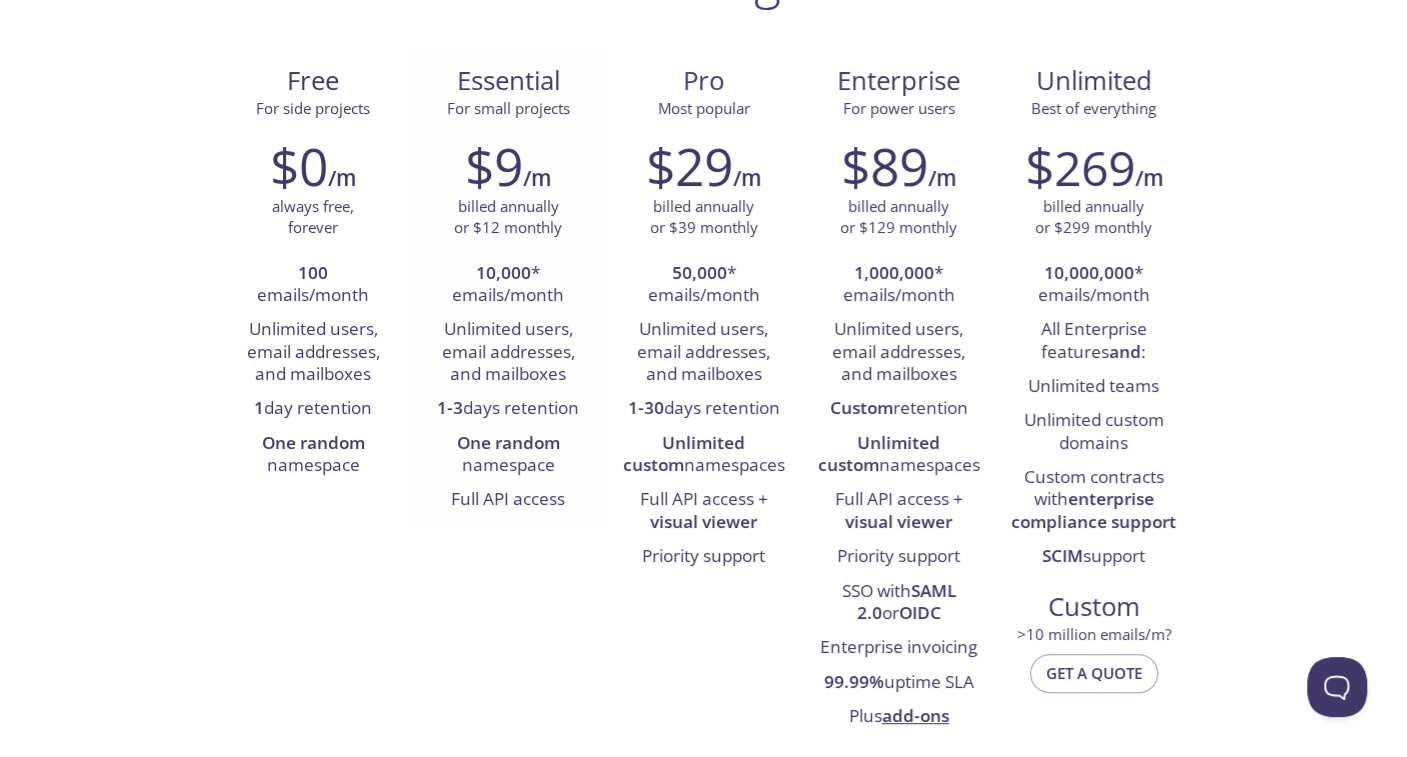 scroll, scrollTop: 0, scrollLeft: 0, axis: both 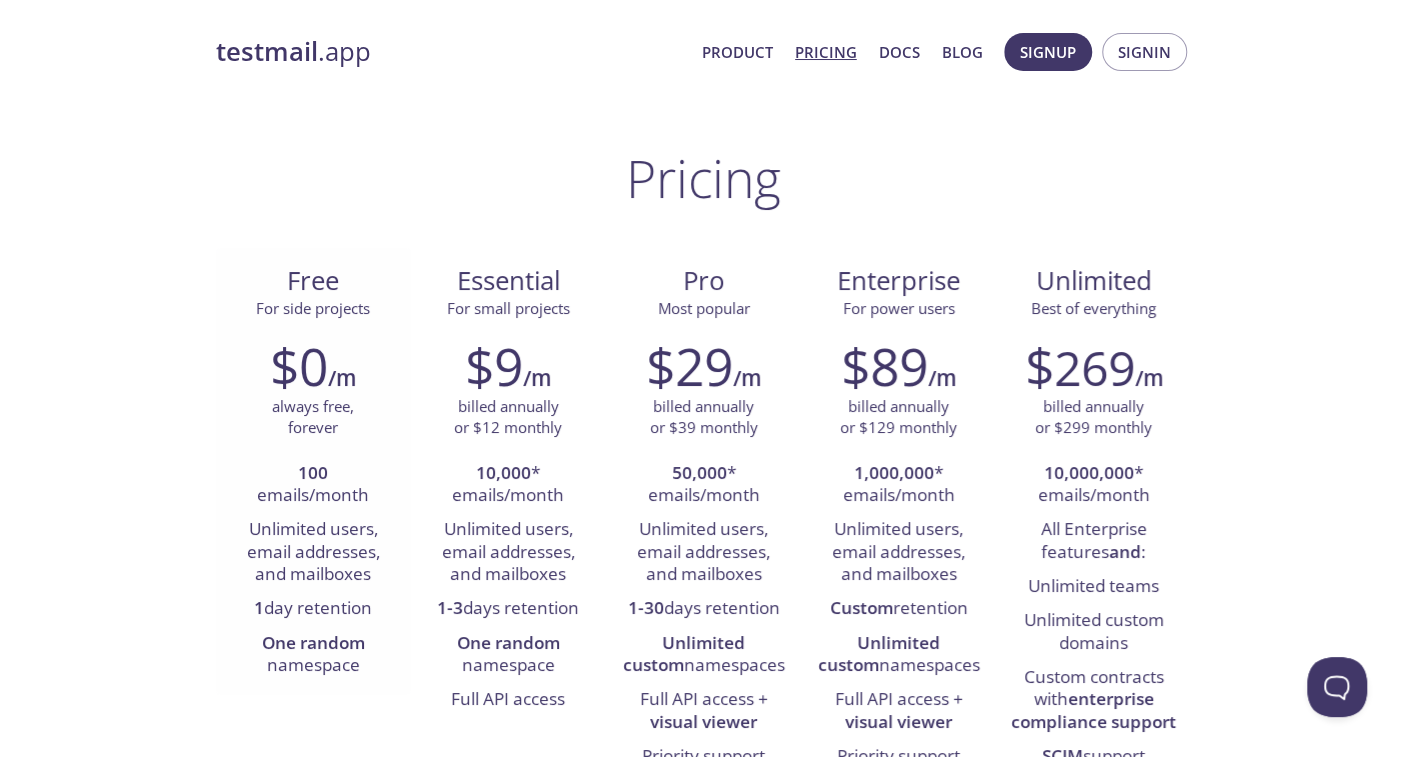 click on "1 day retention" at bounding box center [313, 609] 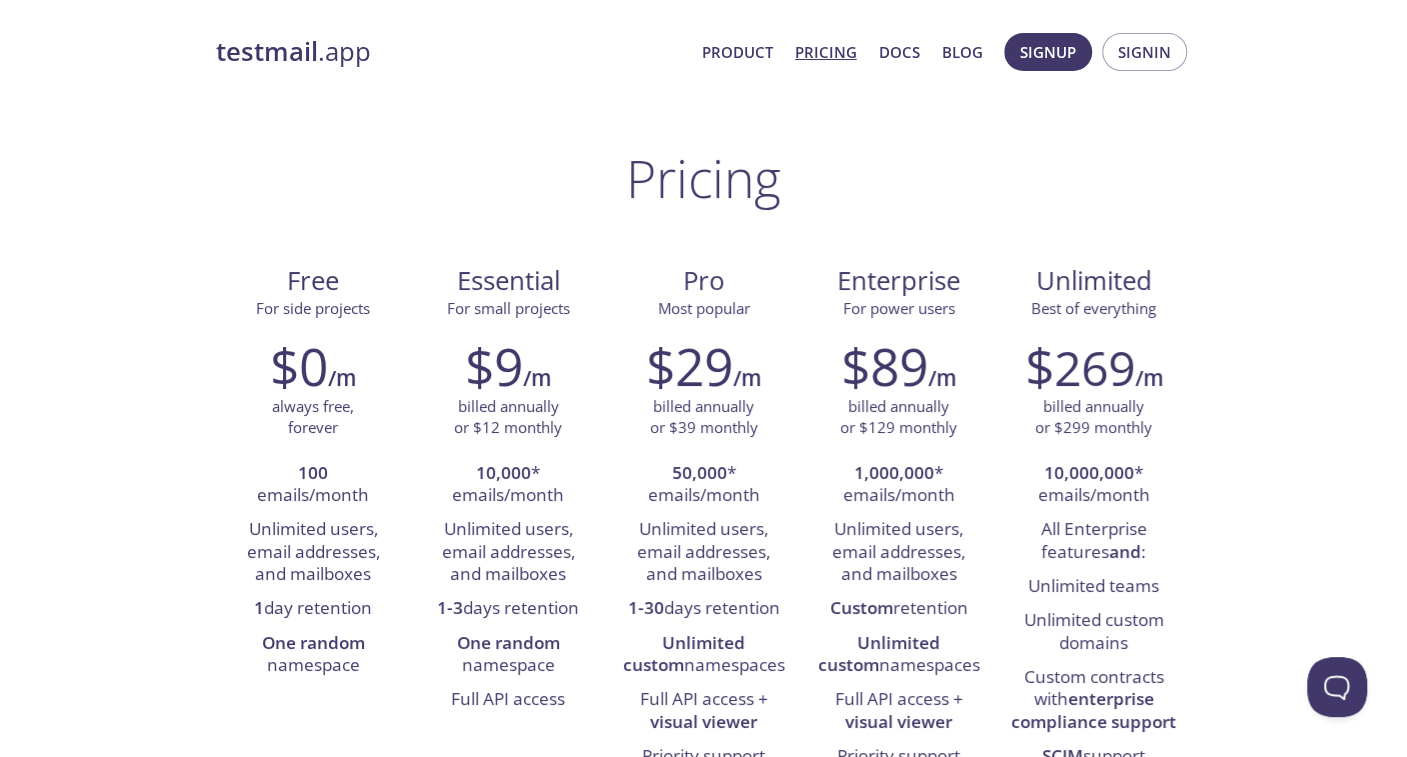 copy on "retention" 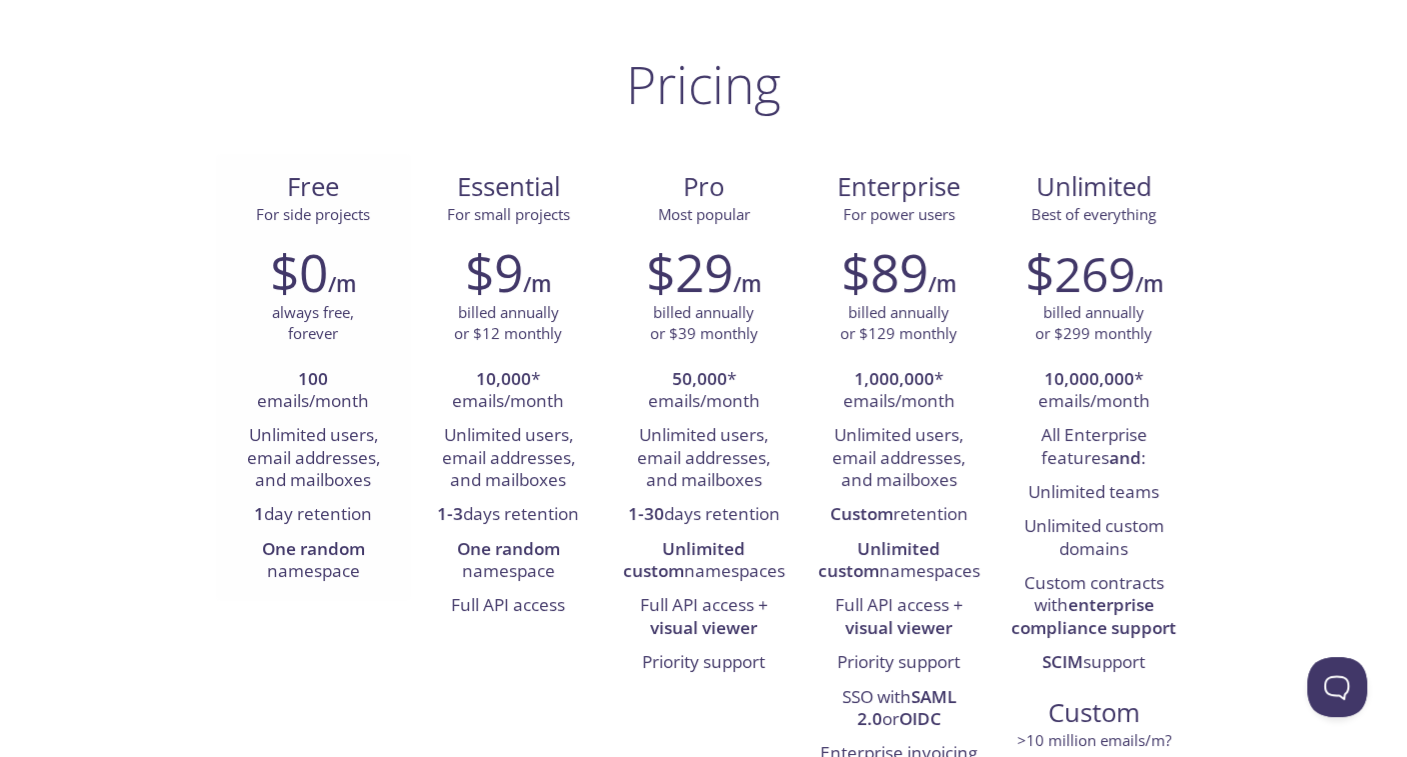 scroll, scrollTop: 0, scrollLeft: 0, axis: both 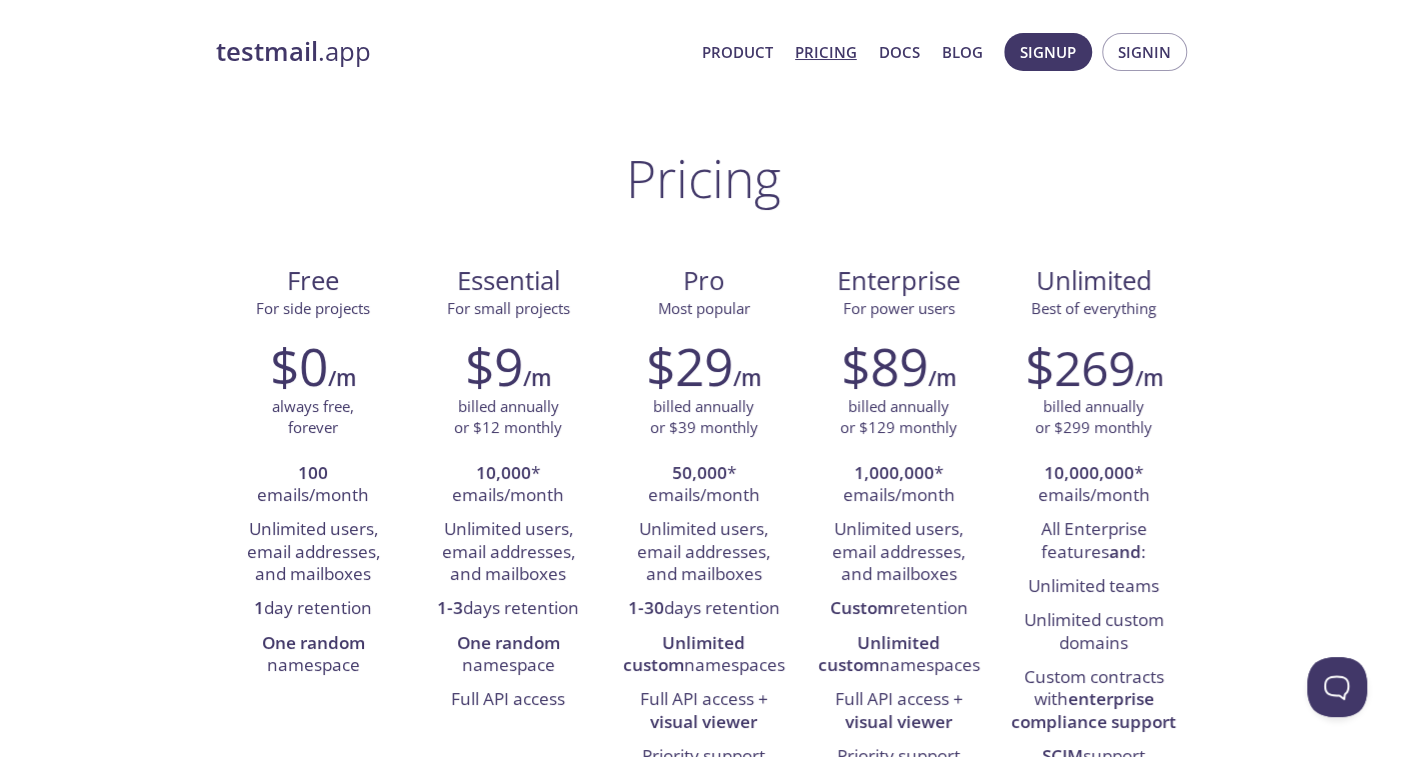click on "Pricing" at bounding box center [826, 52] 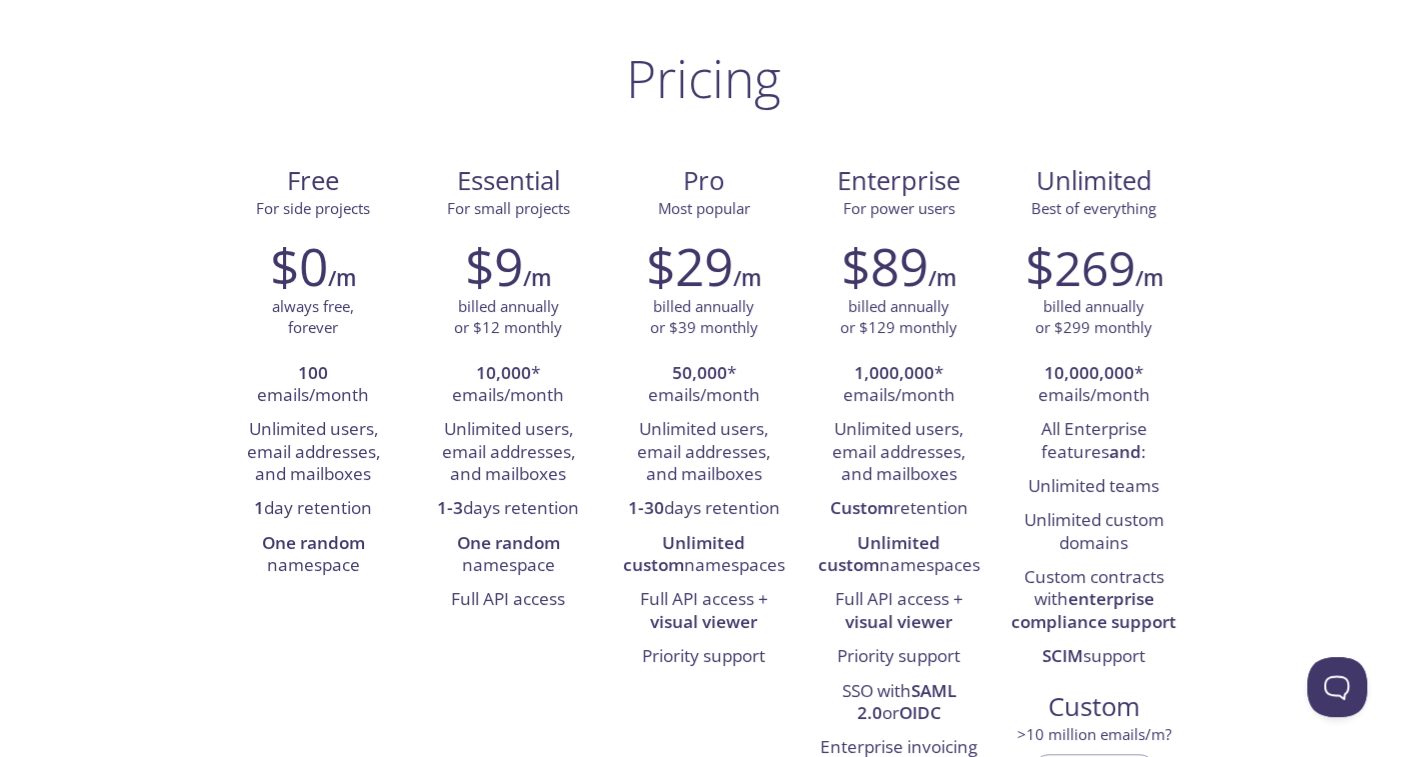 click on "$29" at bounding box center (299, 266) 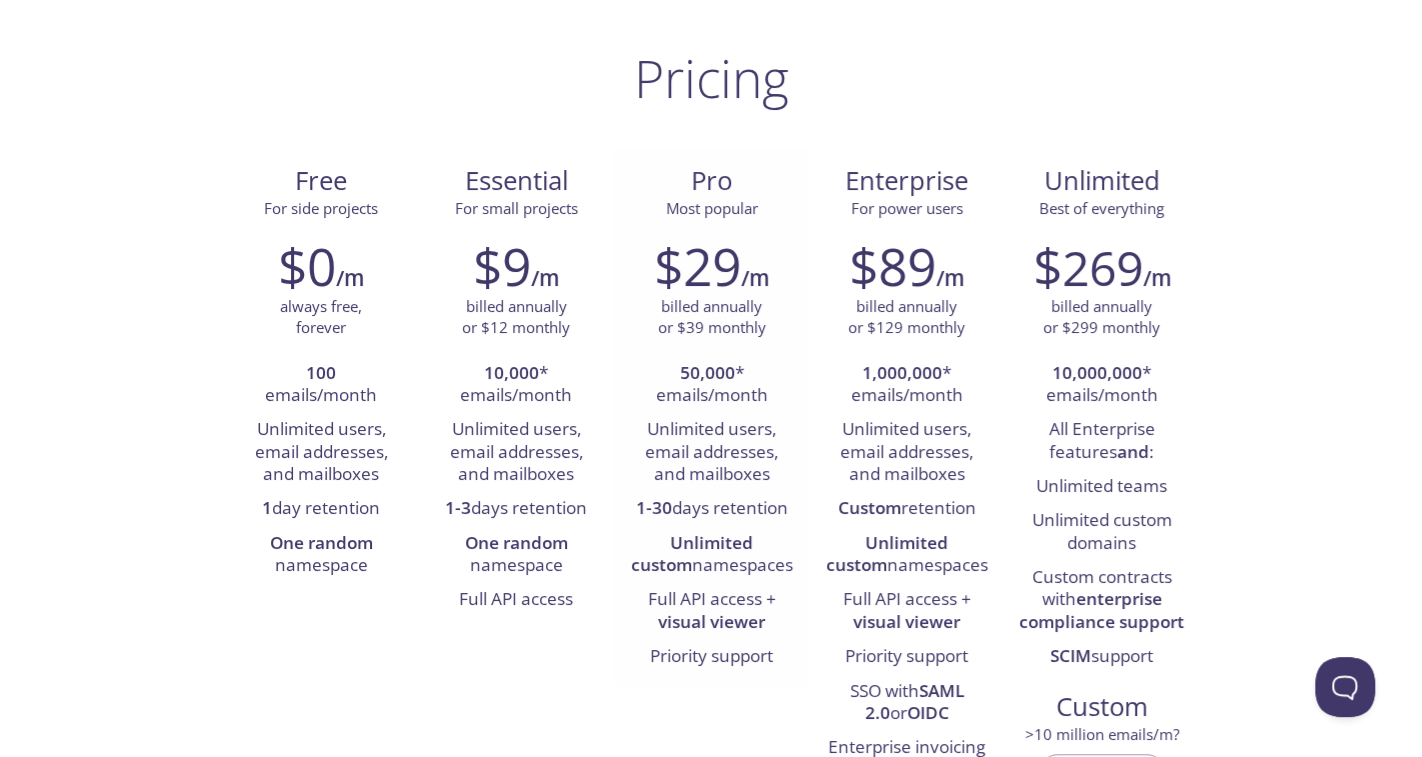 scroll, scrollTop: 0, scrollLeft: 0, axis: both 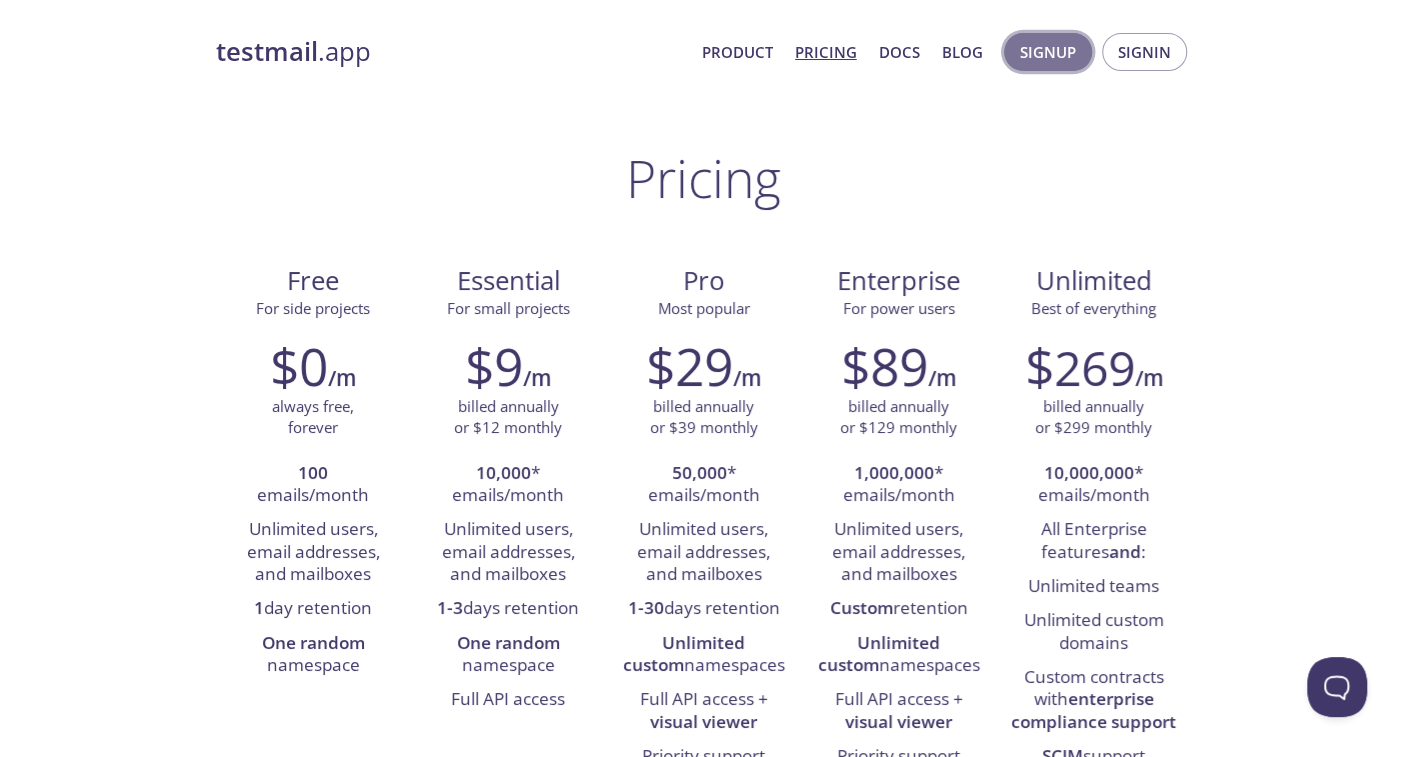 click on "Signup" at bounding box center [1048, 52] 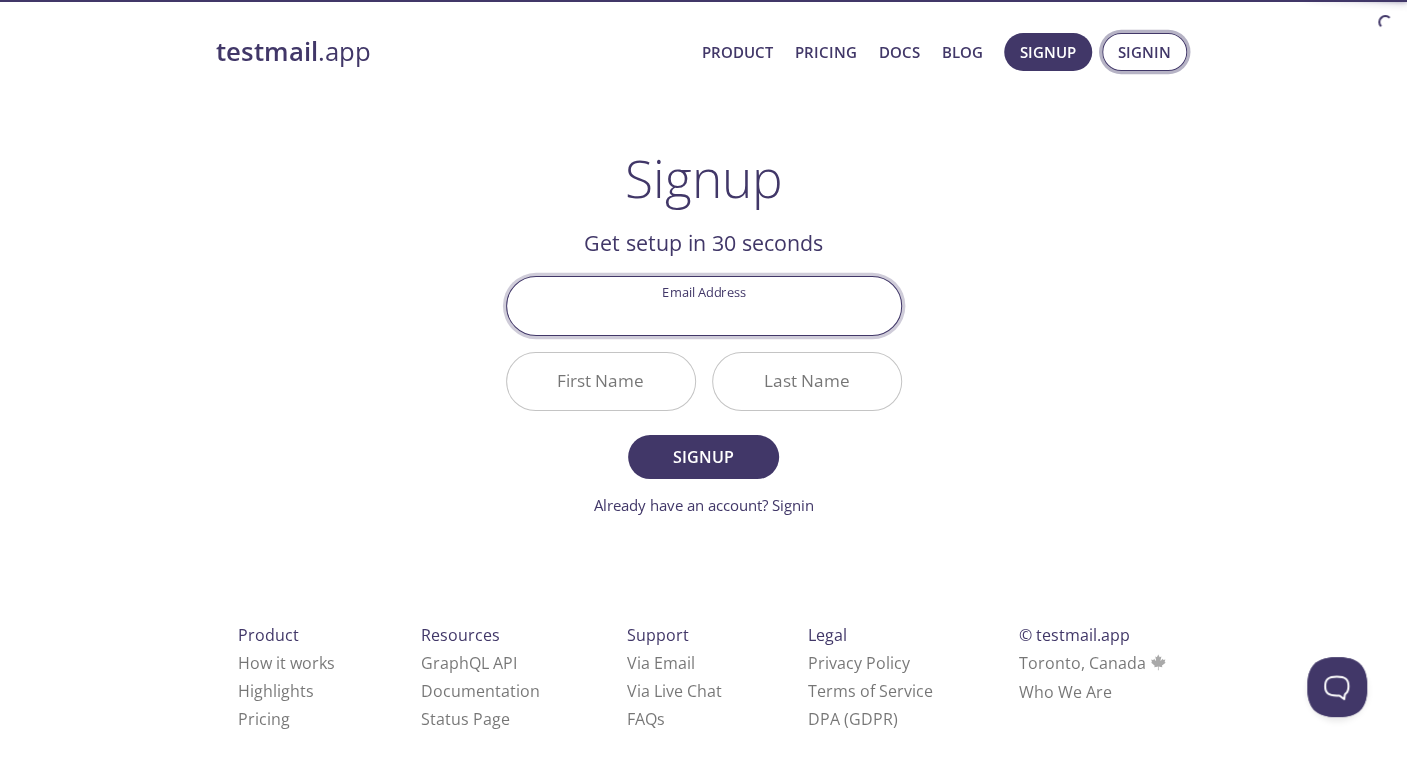 click on "Signin" at bounding box center (1144, 52) 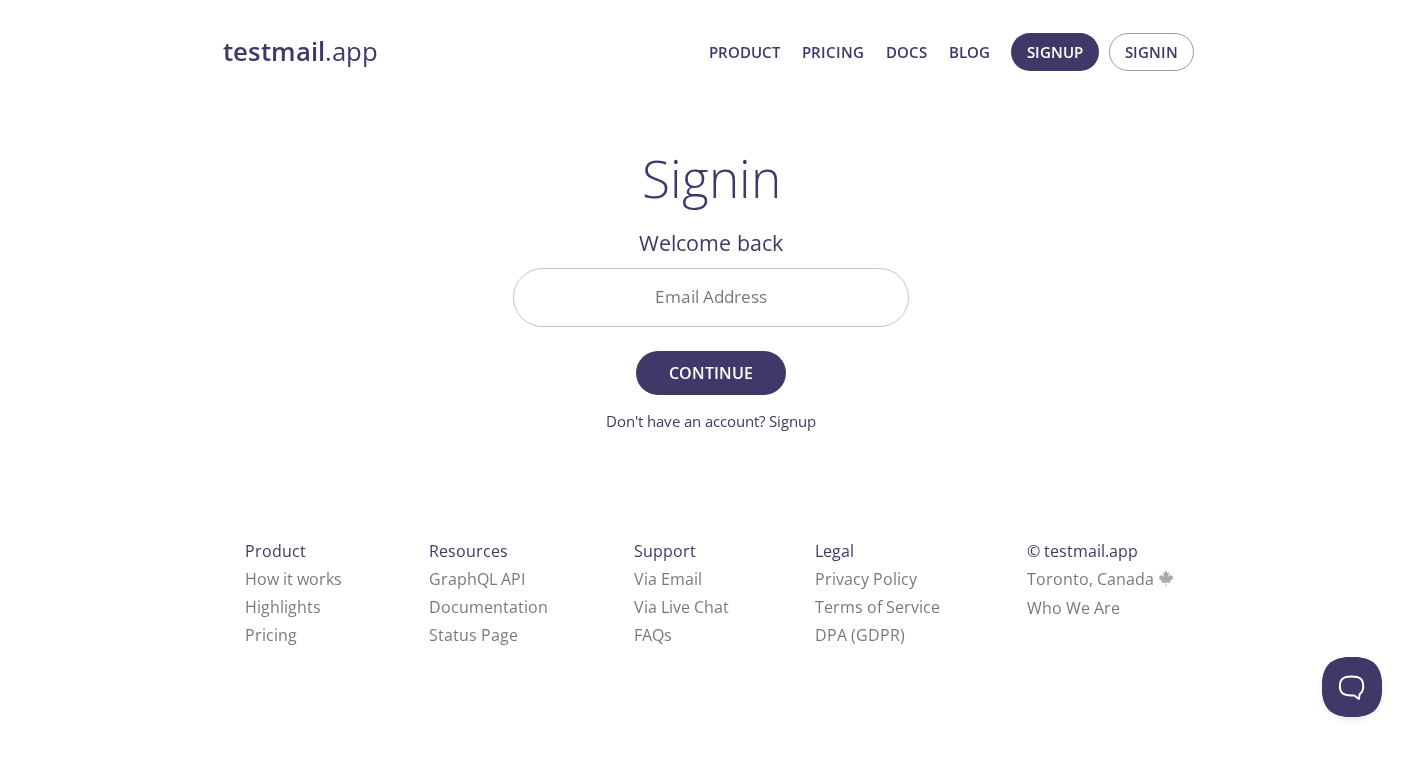 click on "Email Address" at bounding box center [711, 297] 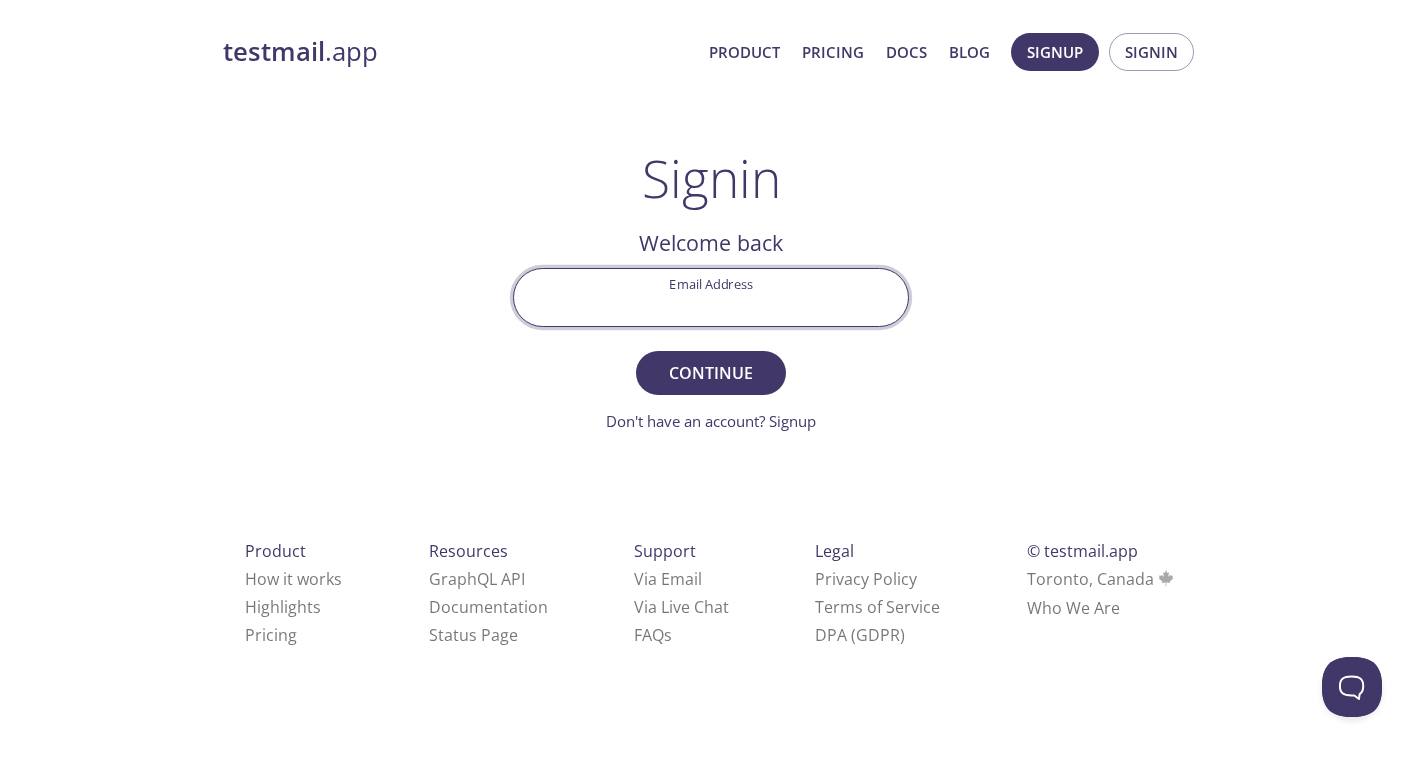 click on "testmail .app Product Pricing Docs Blog Signup Signin Signin Welcome back Email Address Continue Don't have an account? Signup Check your email inbox Signin Security Code Signin Didn't receive anything? Resend email Product How it works Highlights Pricing Resources GraphQL API Documentation Status Page Support Via Email Via Live Chat FAQ s Legal Privacy Policy Terms of Service DPA (GDPR) © testmail.app [CITY], [COUNTRY] Who We Are" at bounding box center [711, 362] 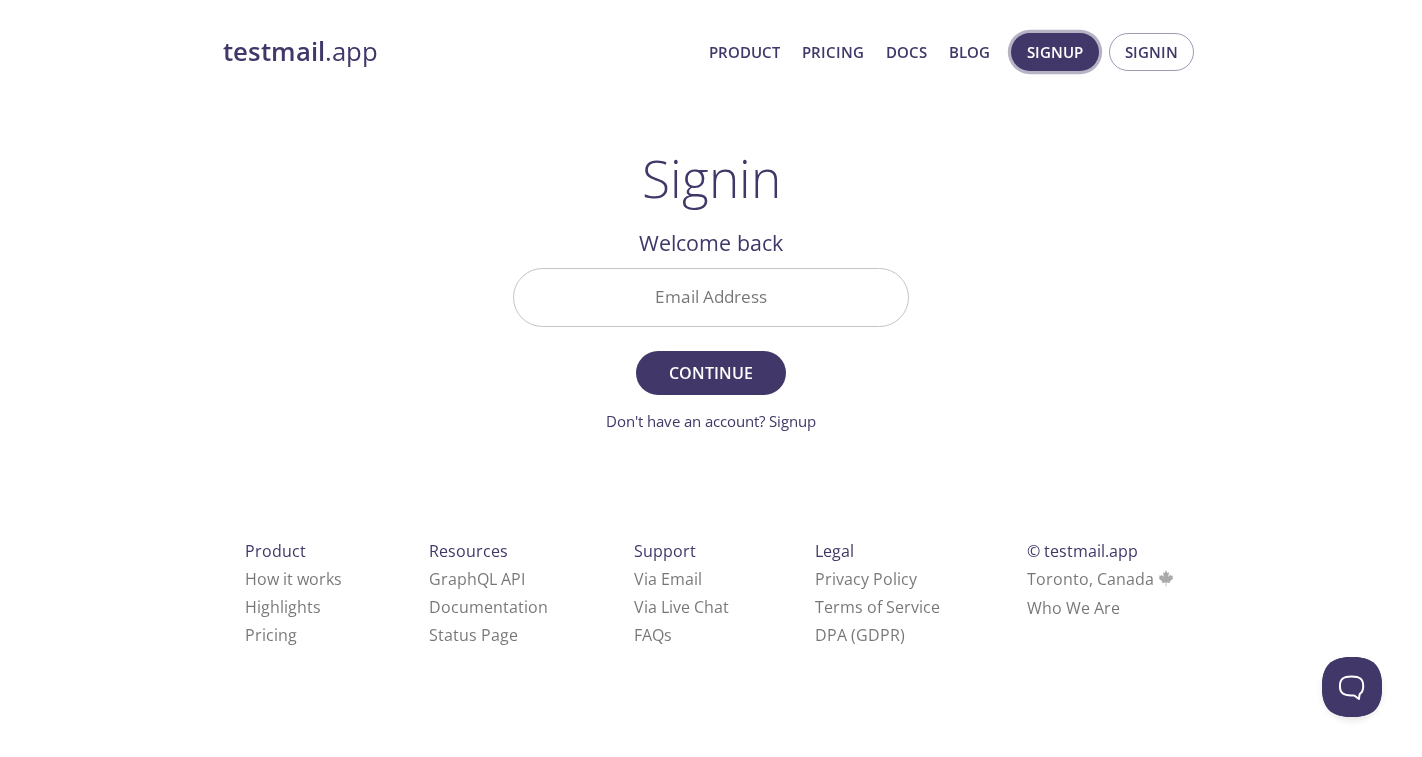 click on "Signup" at bounding box center [1055, 52] 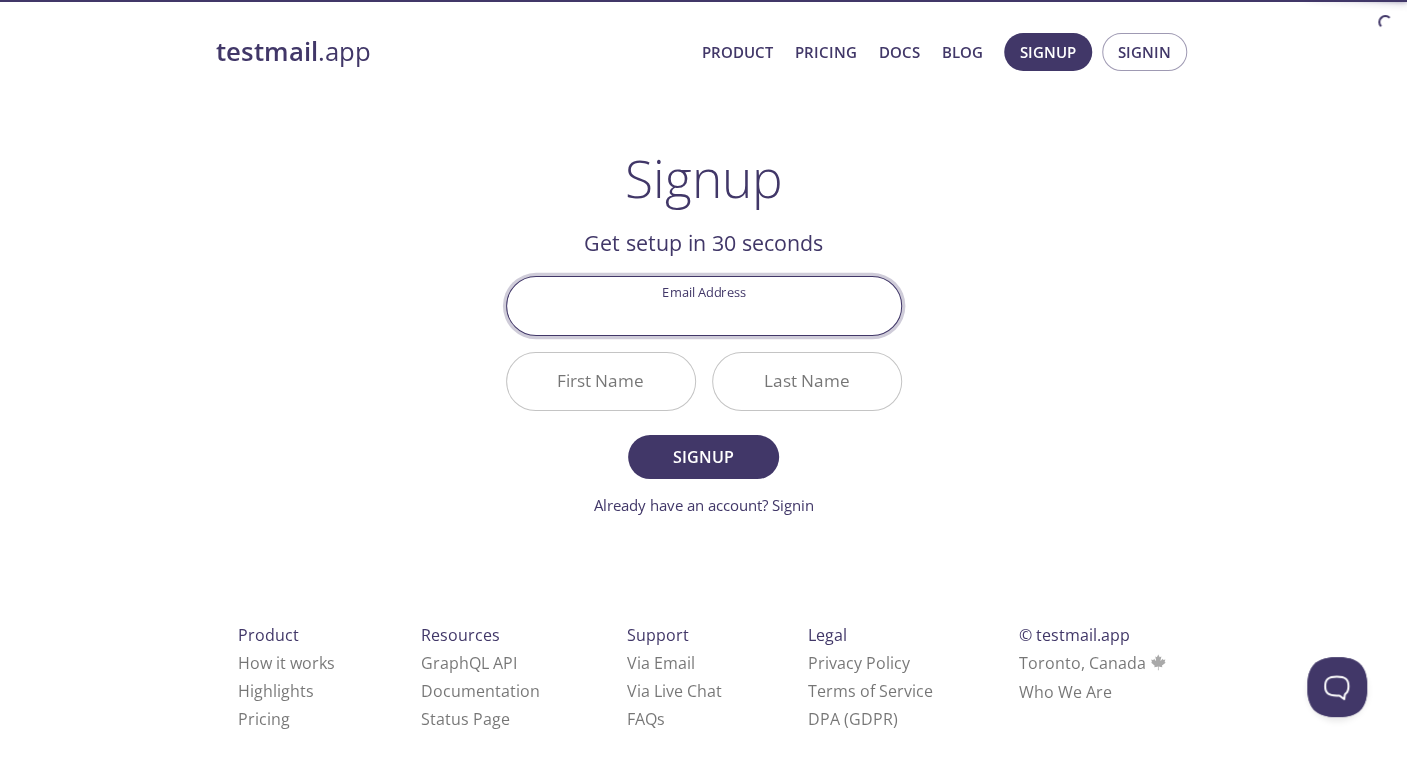 click on "First Name" at bounding box center [601, 381] 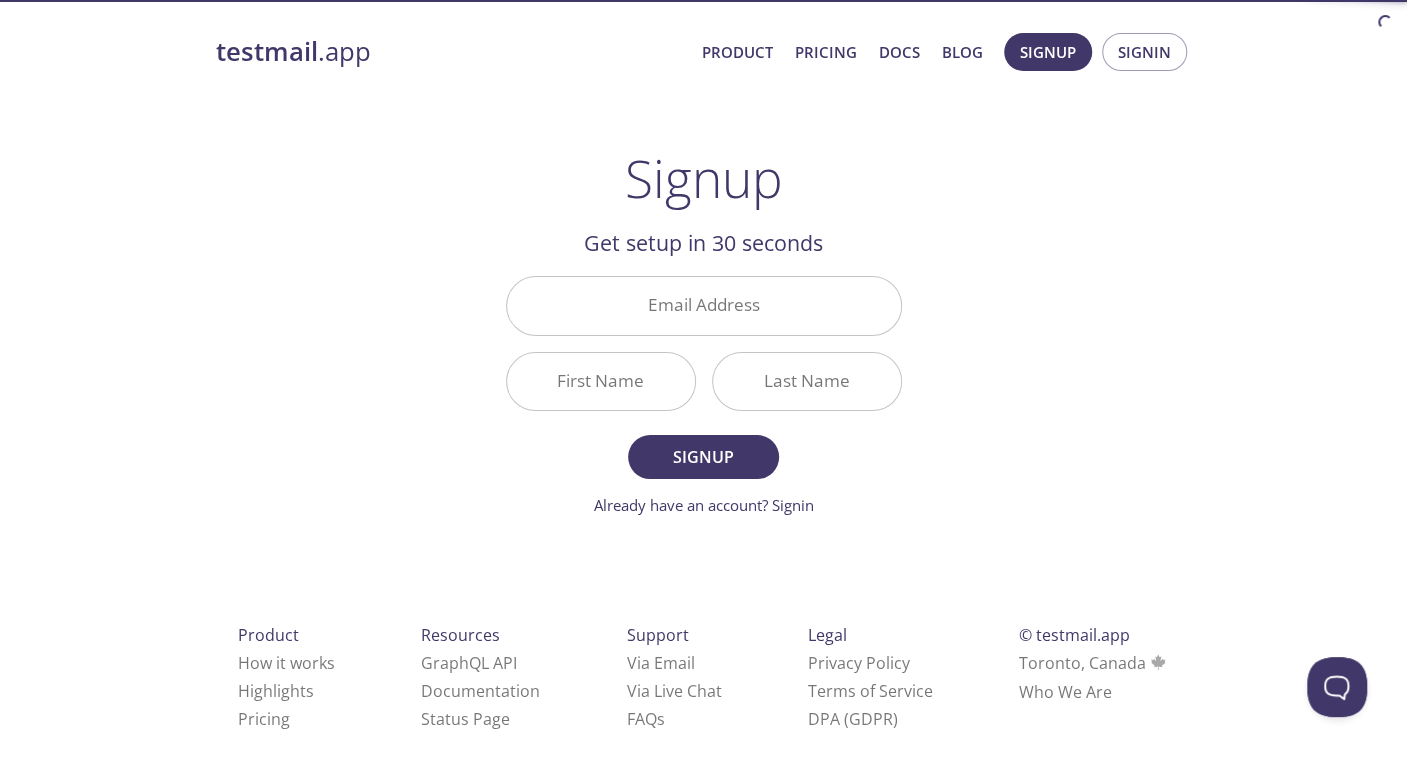 click on "Email Address" at bounding box center [704, 305] 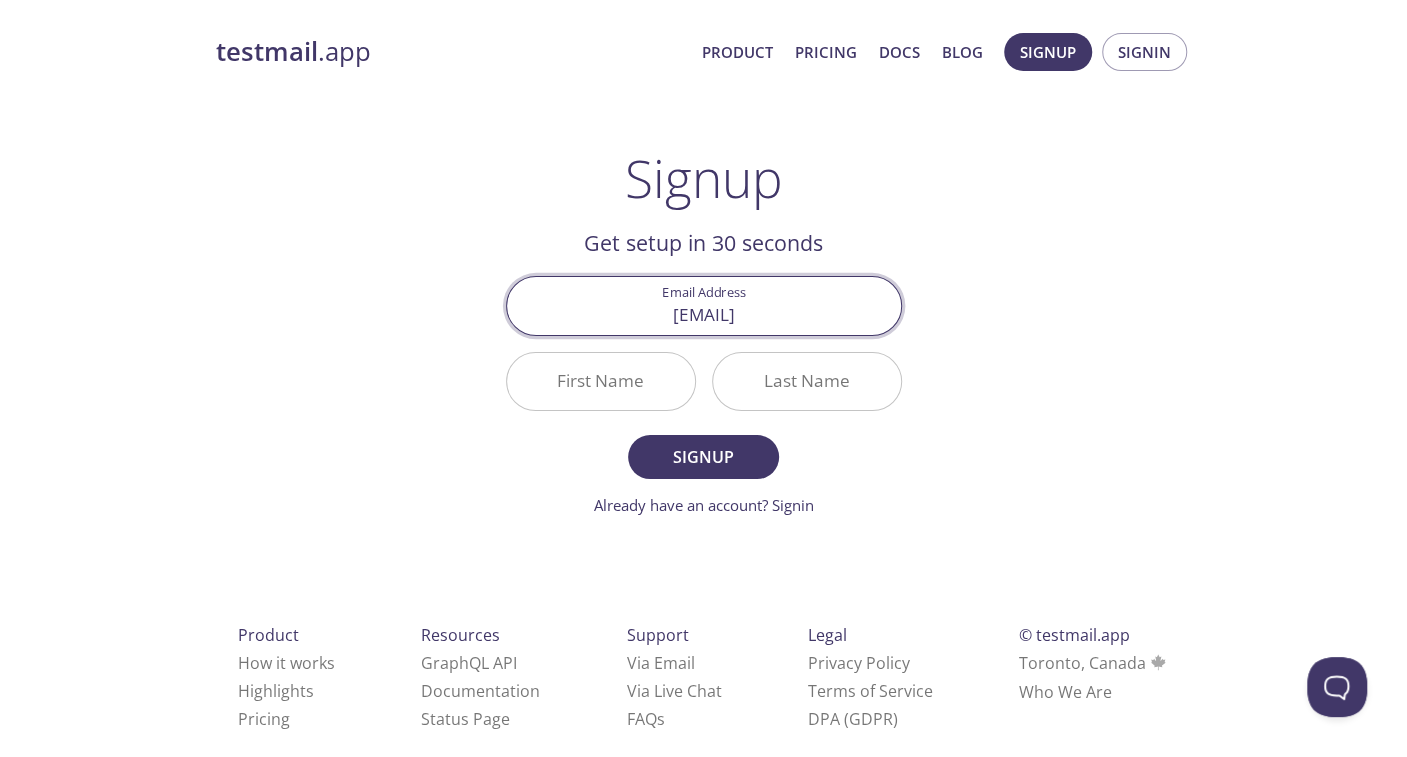 type on "[EMAIL]" 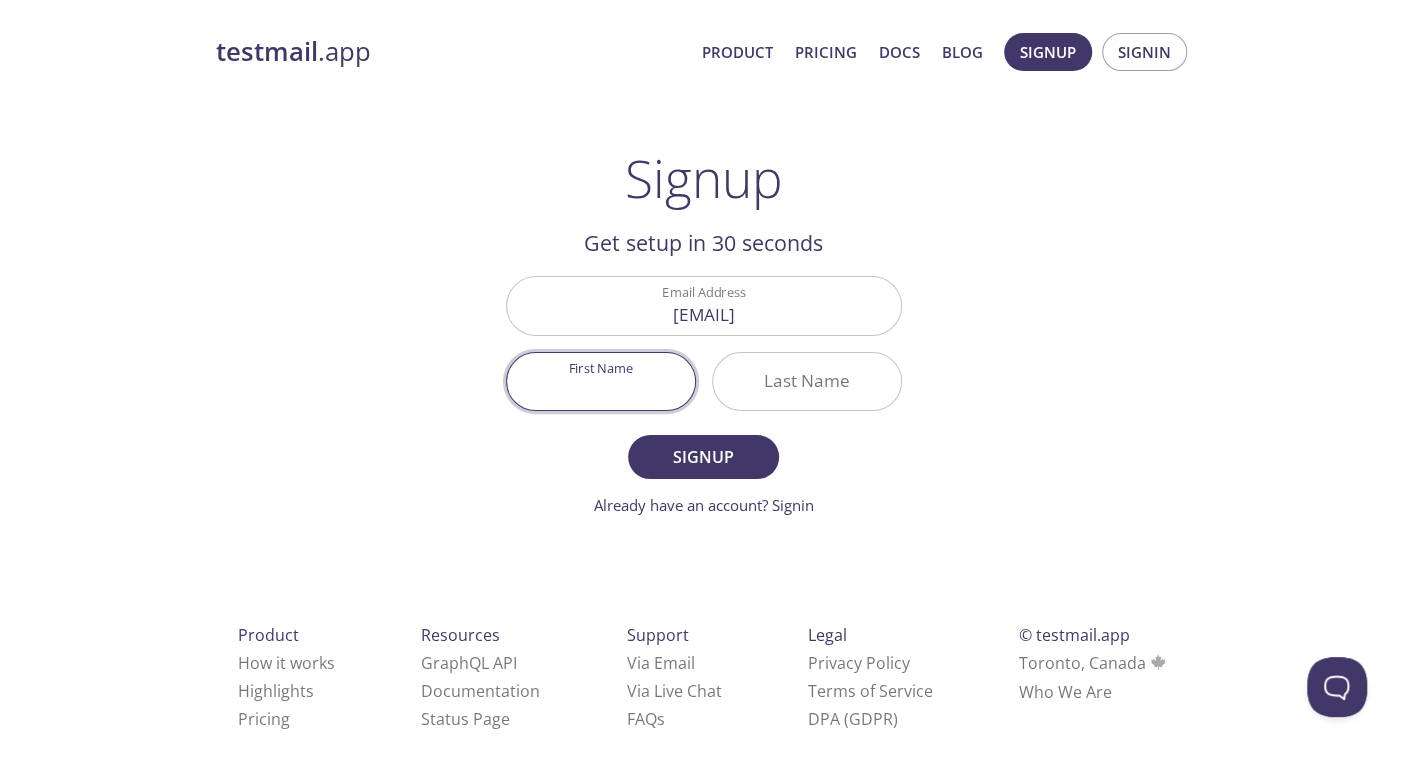 click on "First Name" at bounding box center [601, 381] 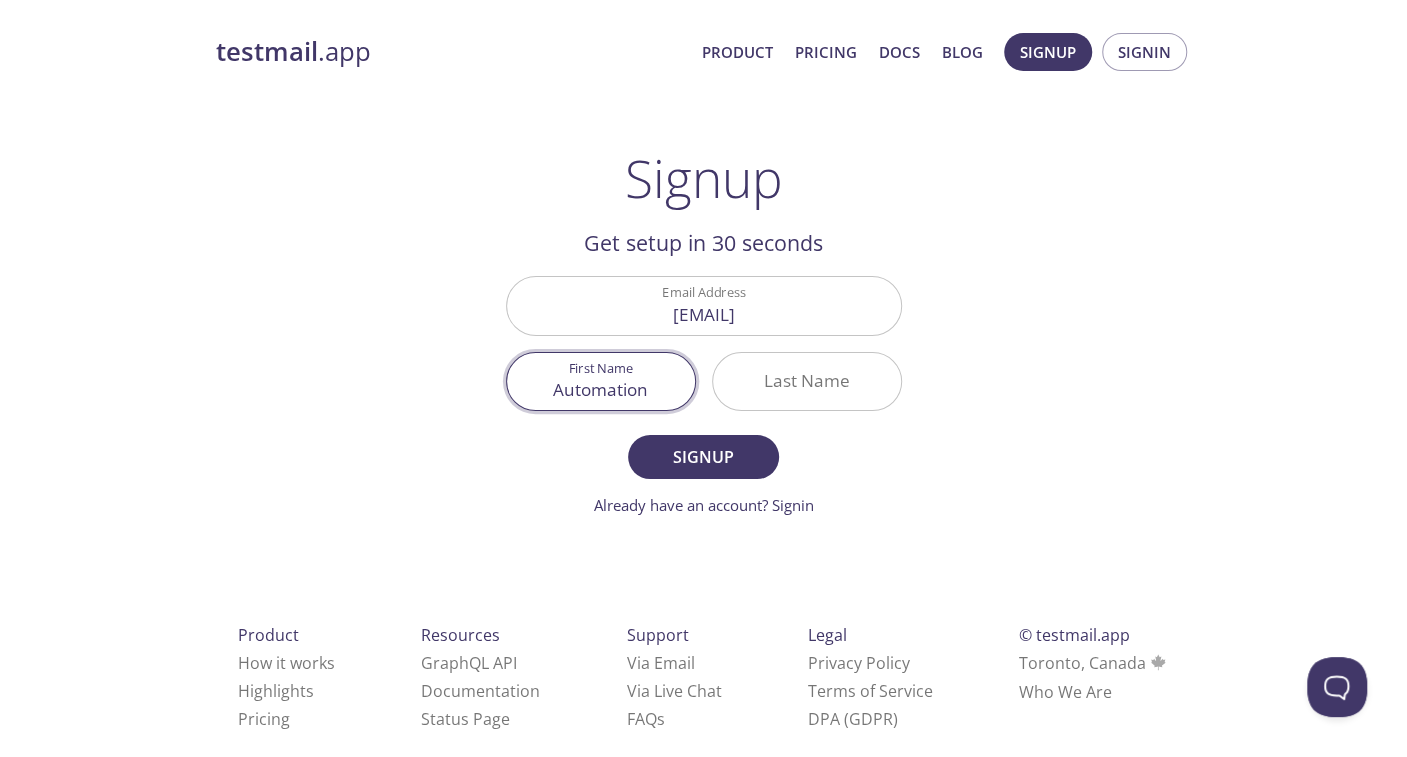 click on "Last Name" at bounding box center [807, 381] 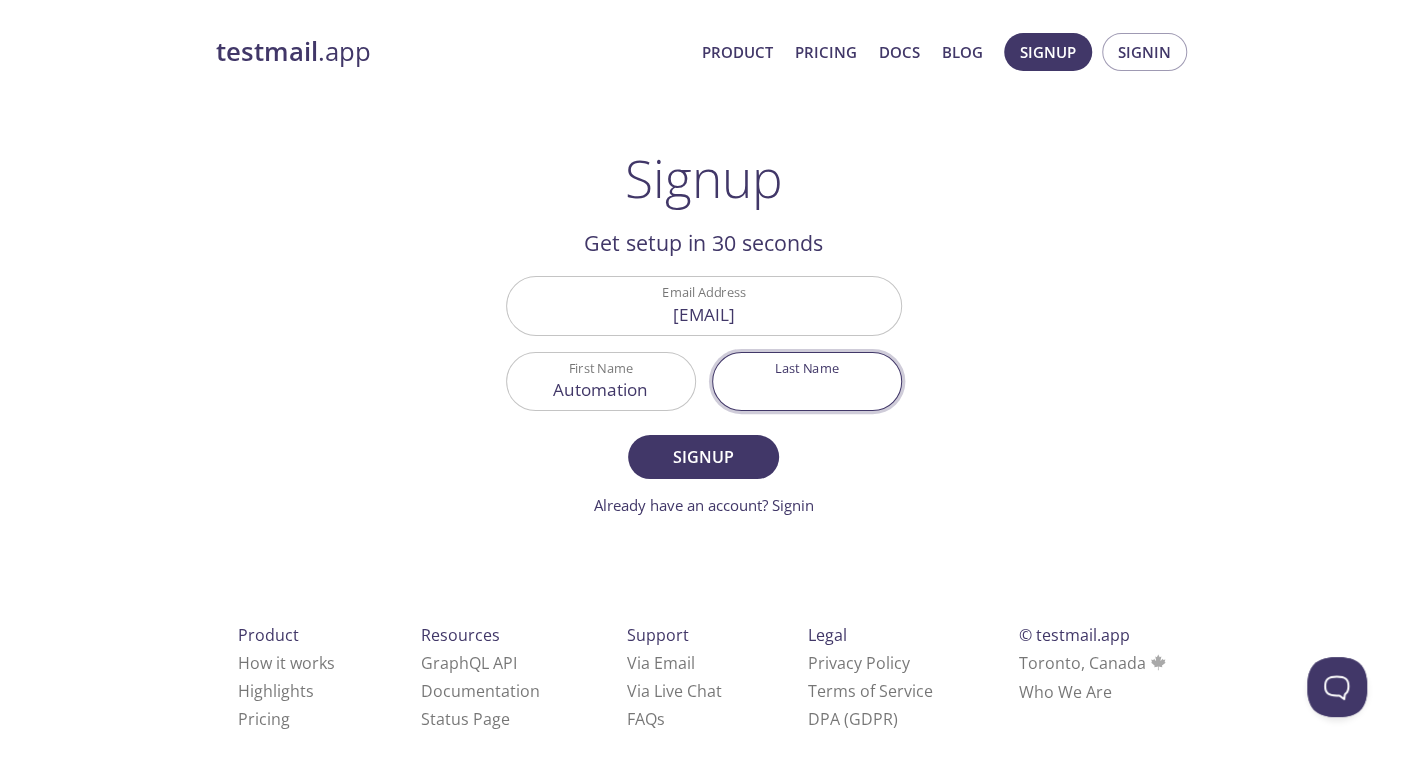 click on "Automation" at bounding box center (601, 381) 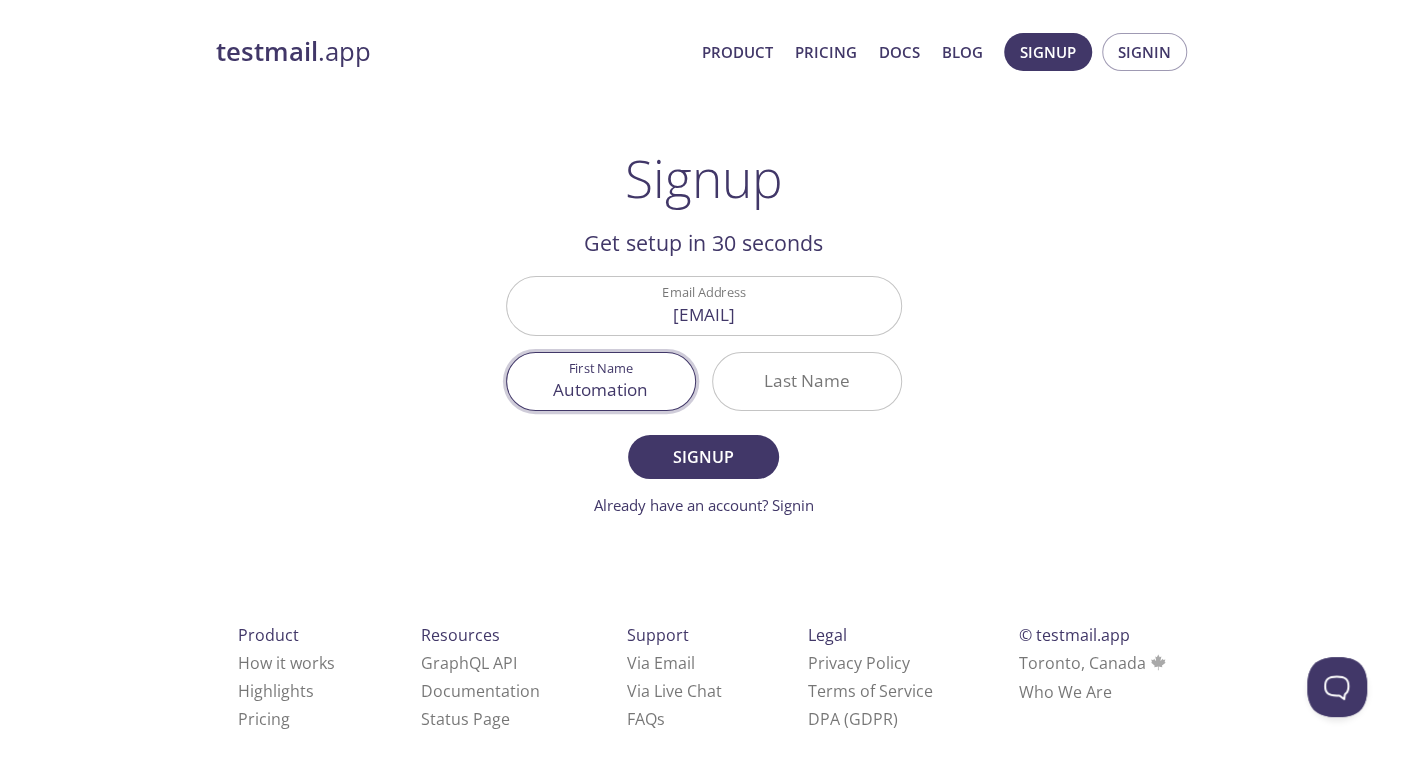 click on "Last Name" at bounding box center [807, 381] 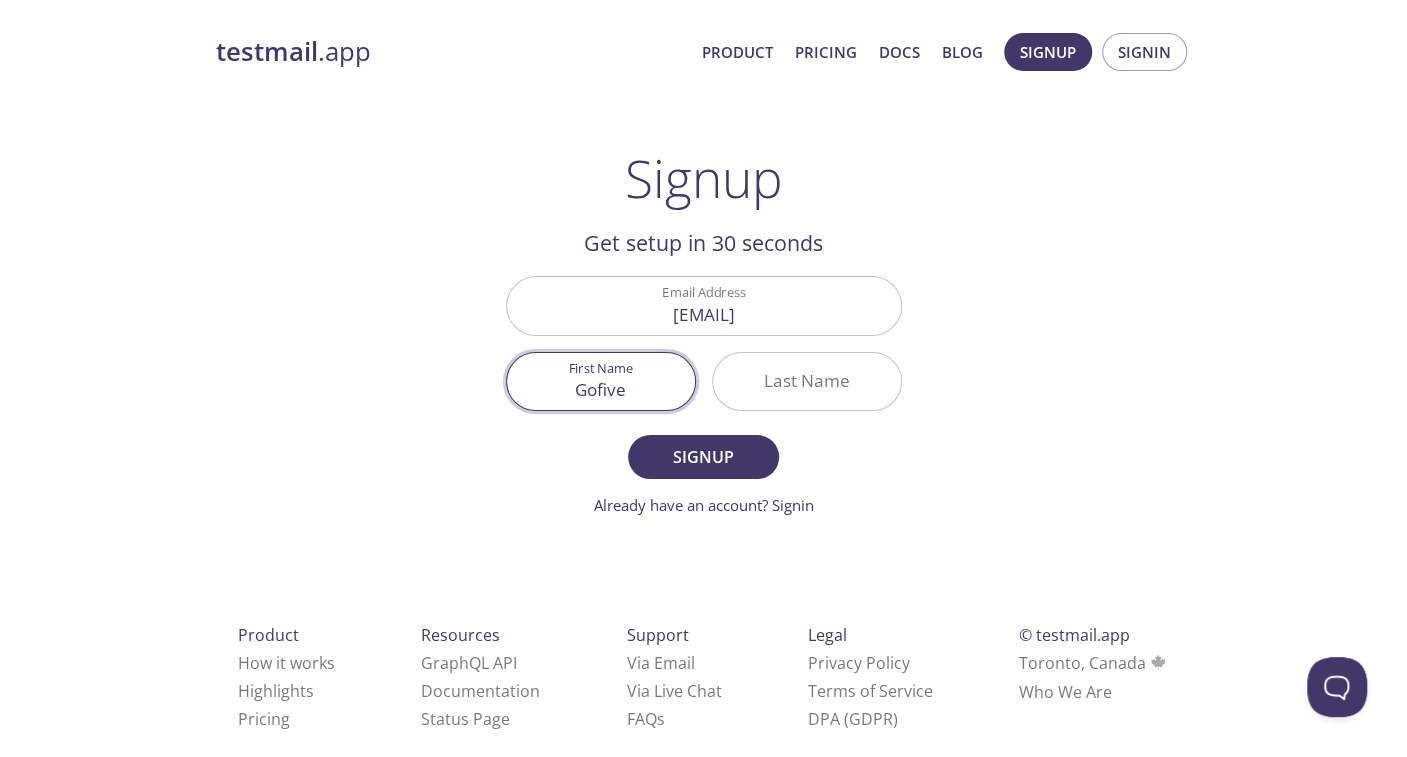 type on "Gofive" 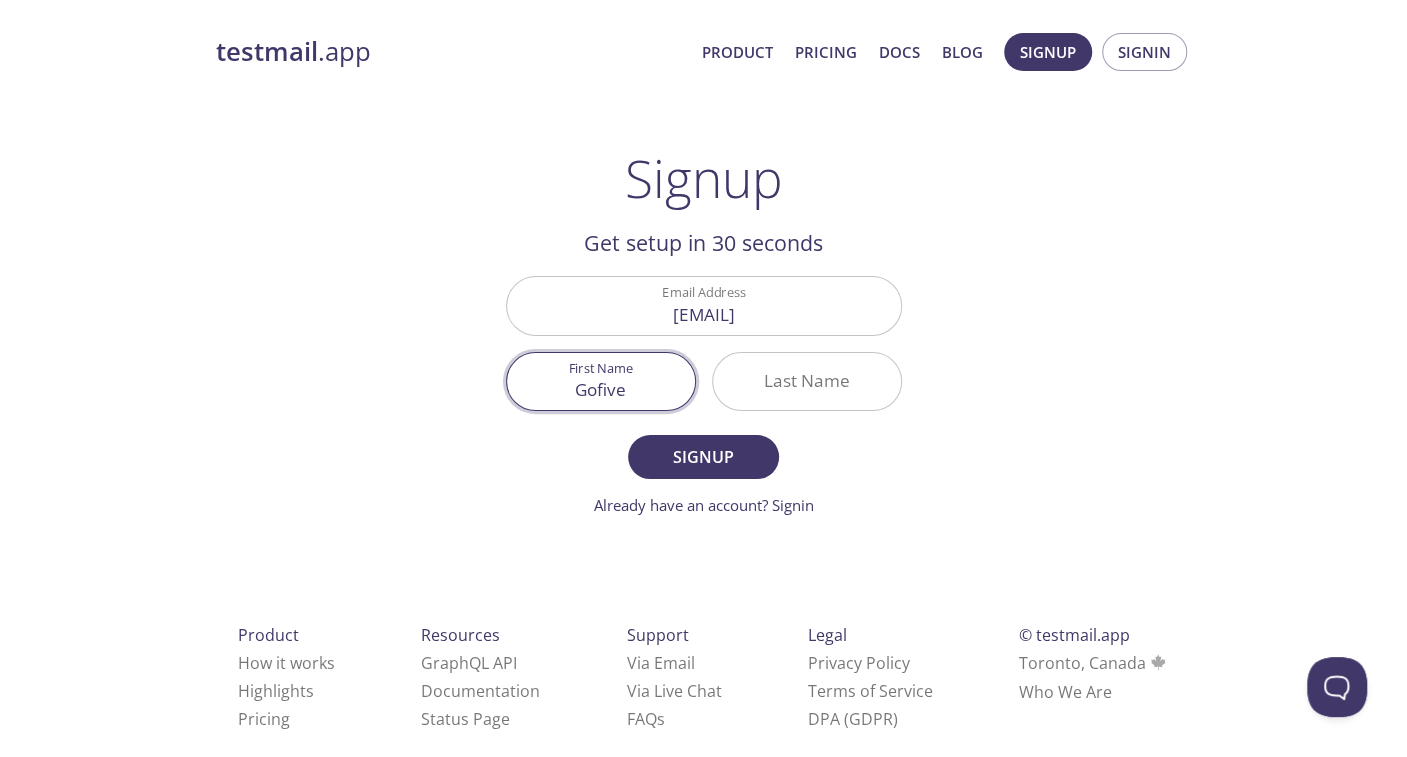 click on "Last Name" at bounding box center [807, 381] 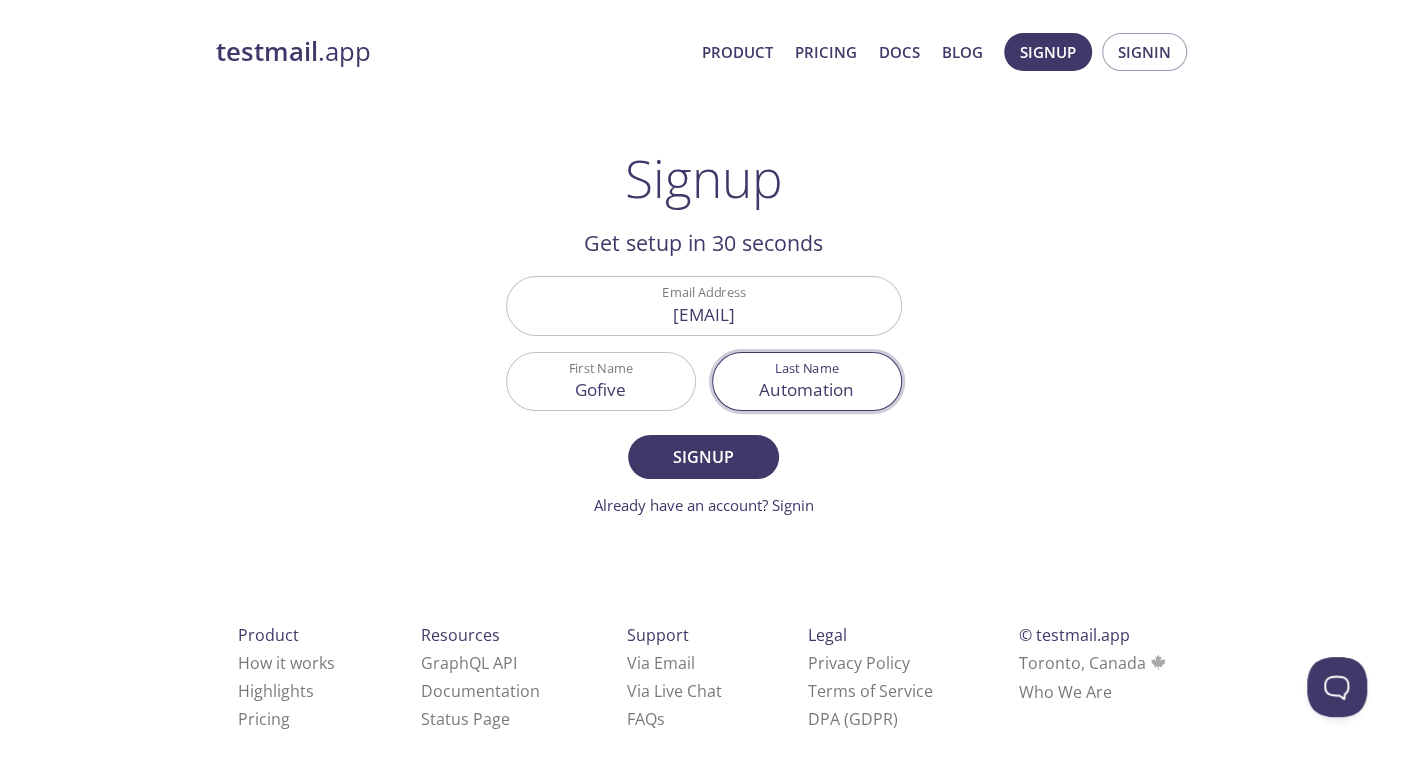 type on "Automation" 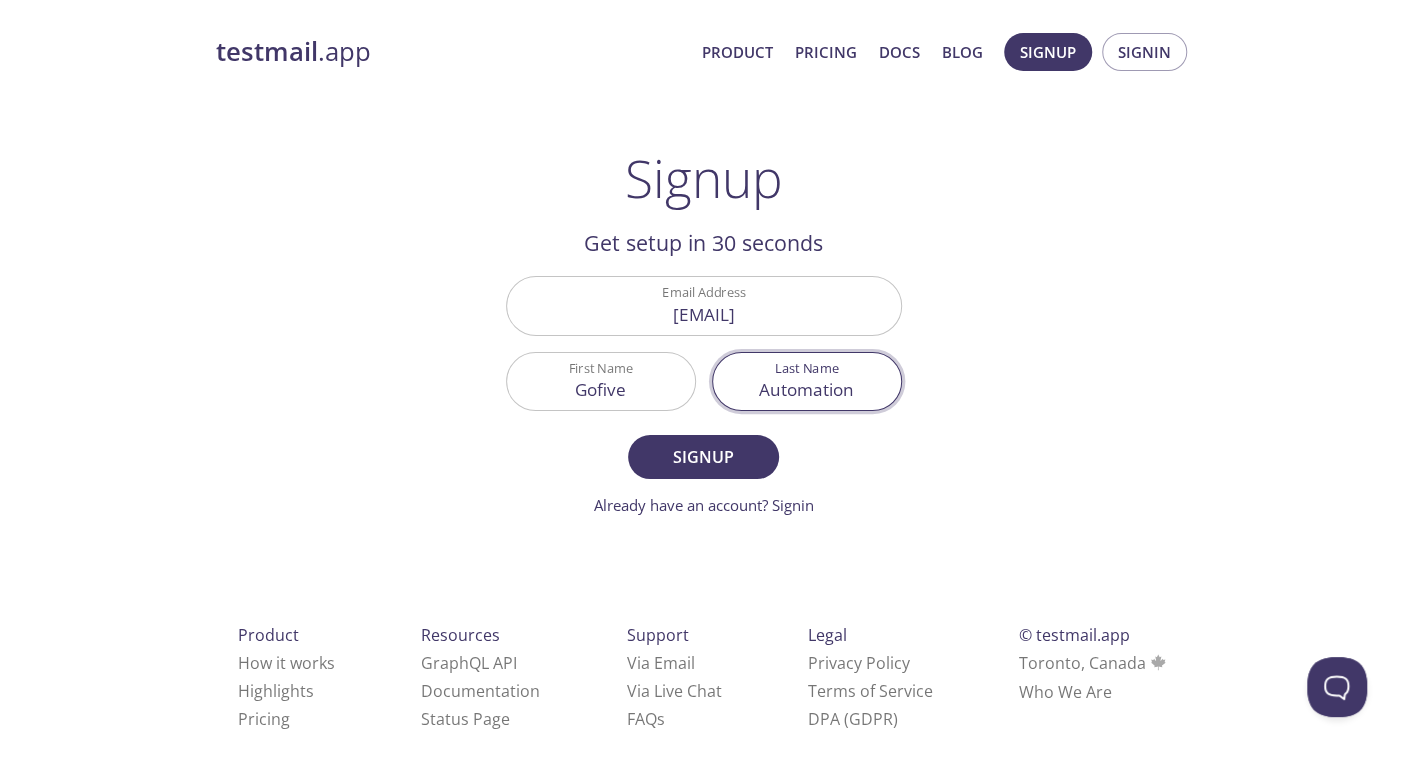 click on "testmail .app Product Pricing Docs Blog Signup Signin Signup Get setup in 30 seconds Email Address [EMAIL] First Name Gofive Last Name Automation Signup Already have an account? Signin Check your email inbox Email Verification Code Confirm Didn't receive anything? Resend email Product How it works Highlights Pricing Resources GraphQL API Documentation Status Page Support Via Email Via Live Chat FAQ s Legal Privacy Policy Terms of Service DPA (GDPR) © testmail.app [CITY], [COUNTRY] Who We Are" at bounding box center (704, 404) 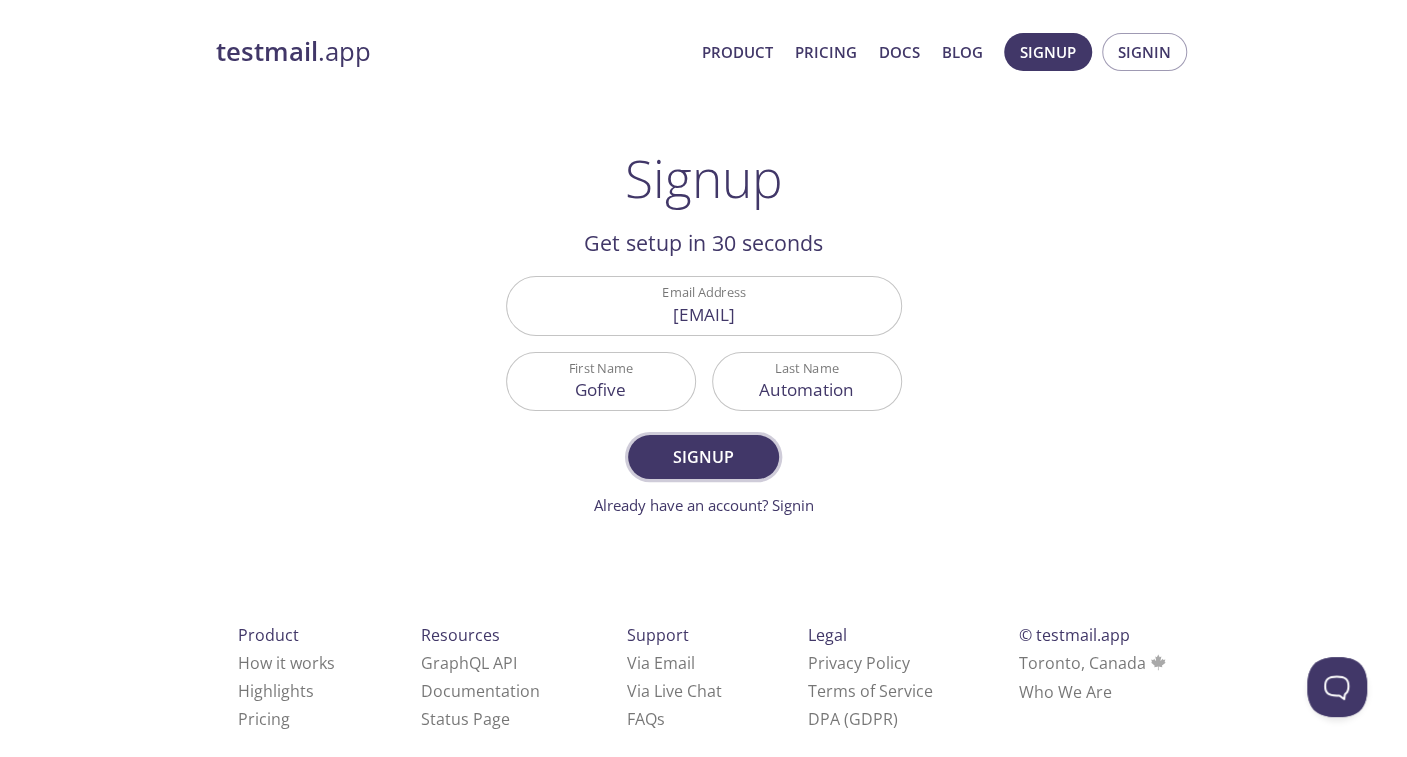 click on "Signup" at bounding box center (703, 457) 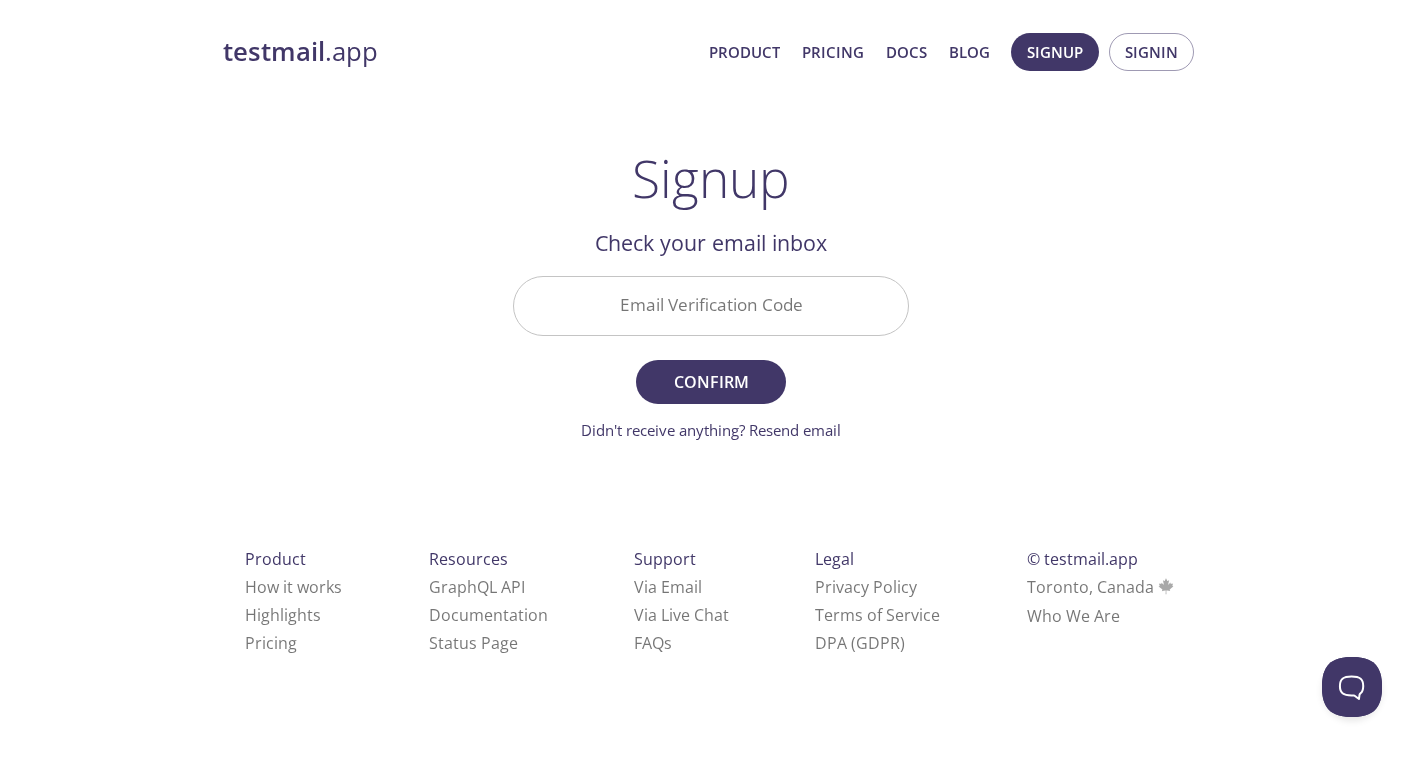 click on "Email Verification Code" at bounding box center (711, 305) 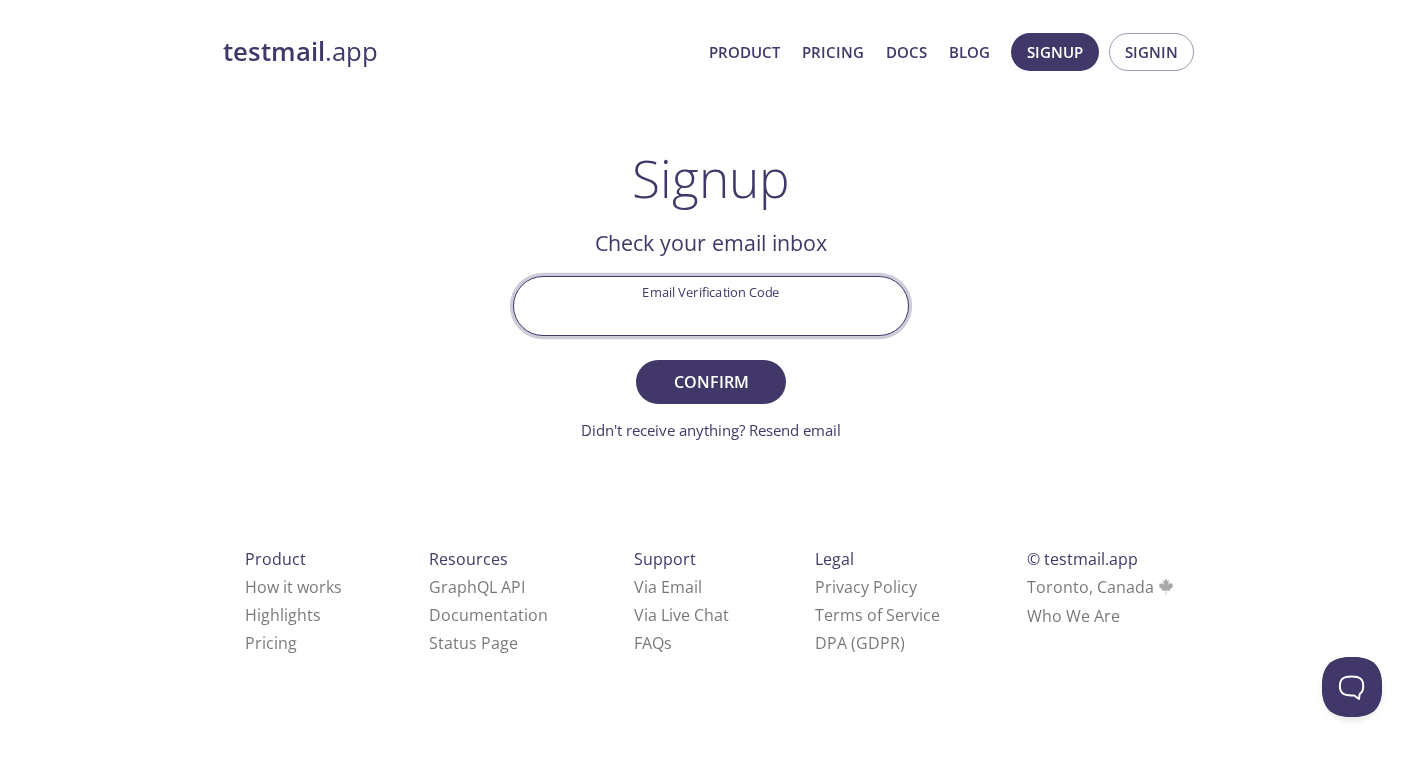 click on "Email Verification Code" at bounding box center (711, 305) 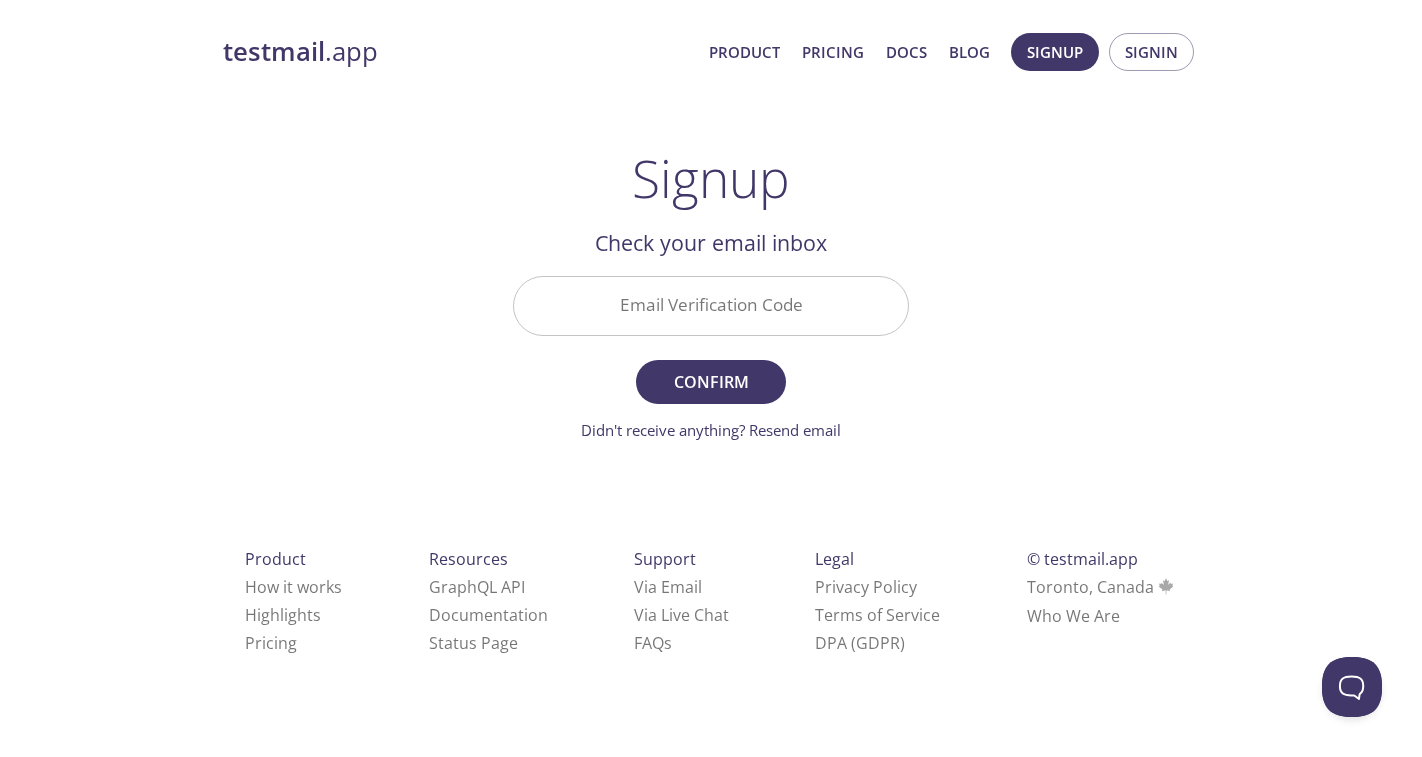 click on "Email Verification Code" at bounding box center [711, 305] 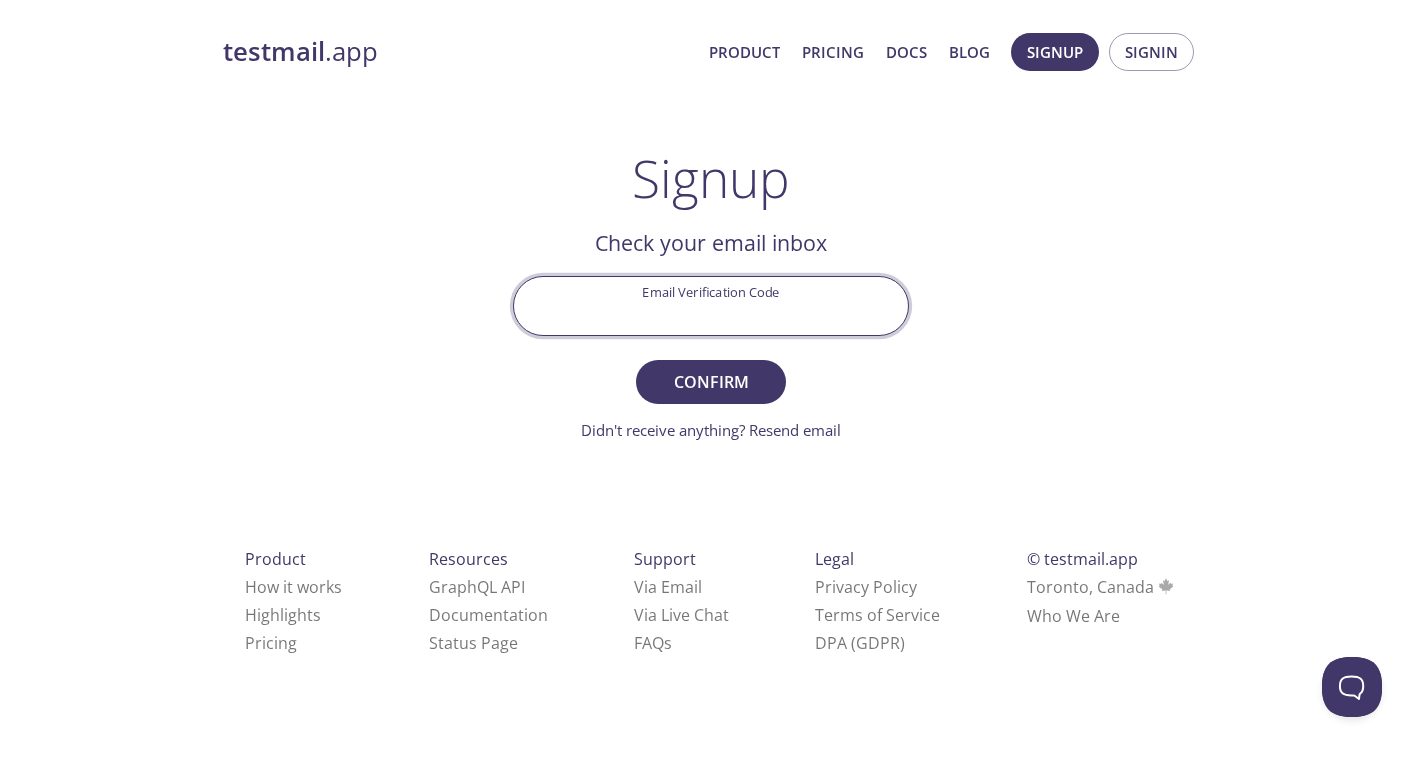 paste on "FMTHU6R" 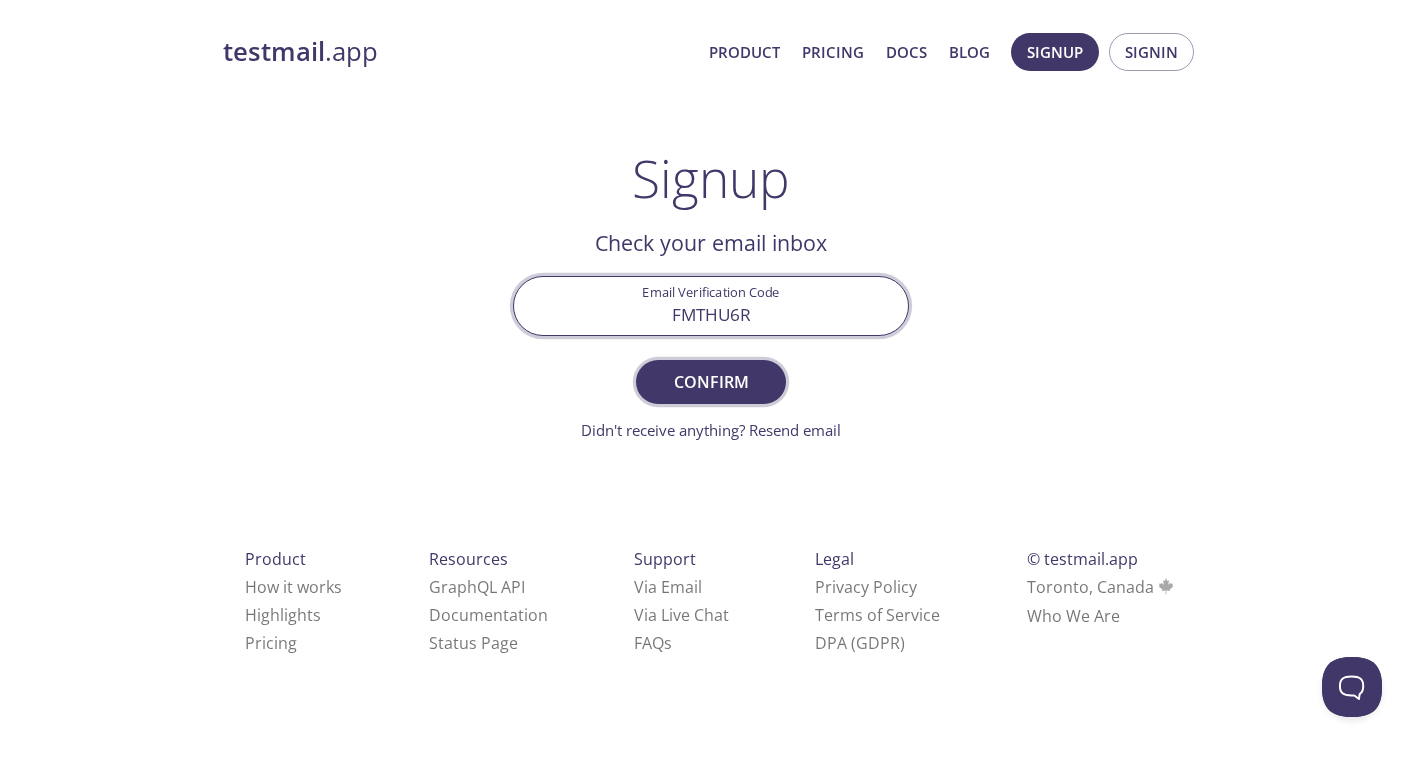 type on "FMTHU6R" 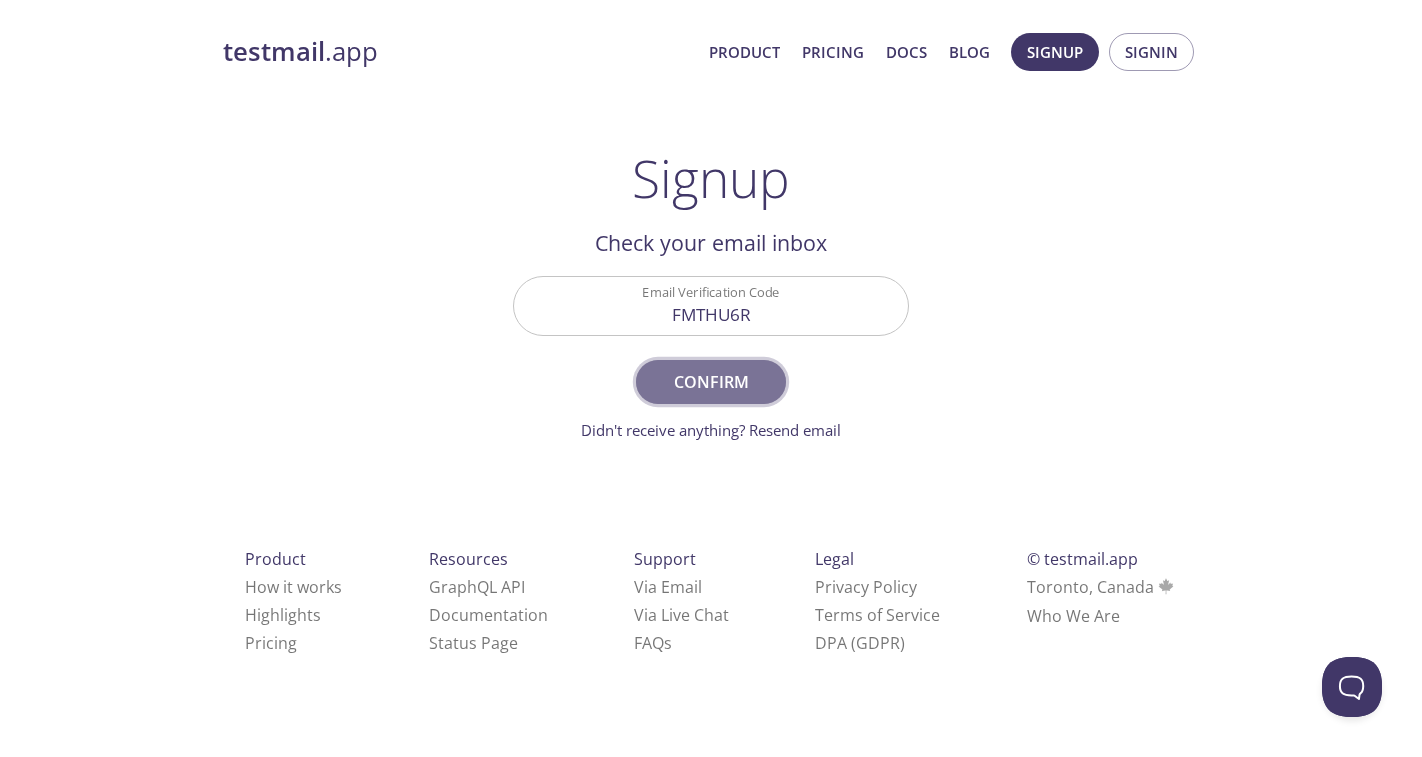 click on "Confirm" at bounding box center (711, 382) 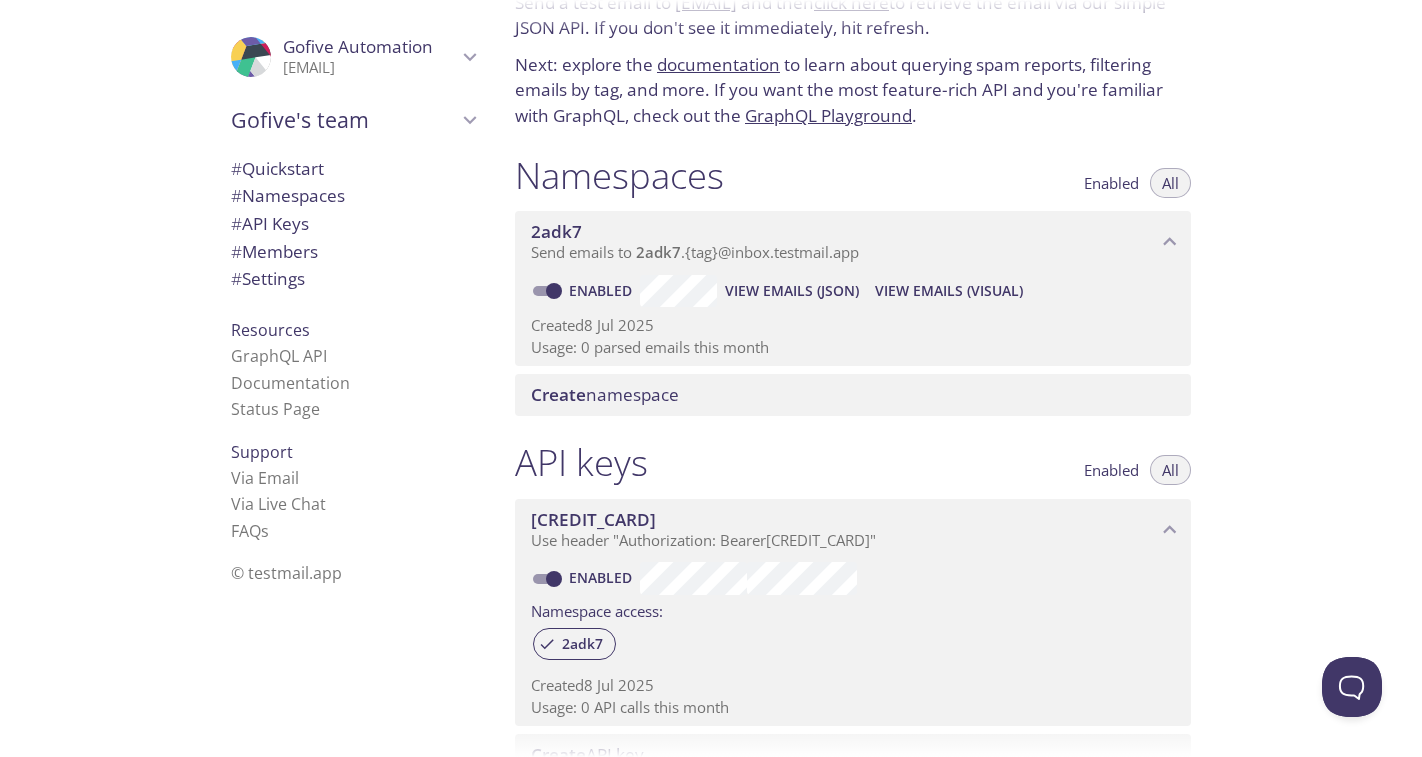 scroll, scrollTop: 0, scrollLeft: 0, axis: both 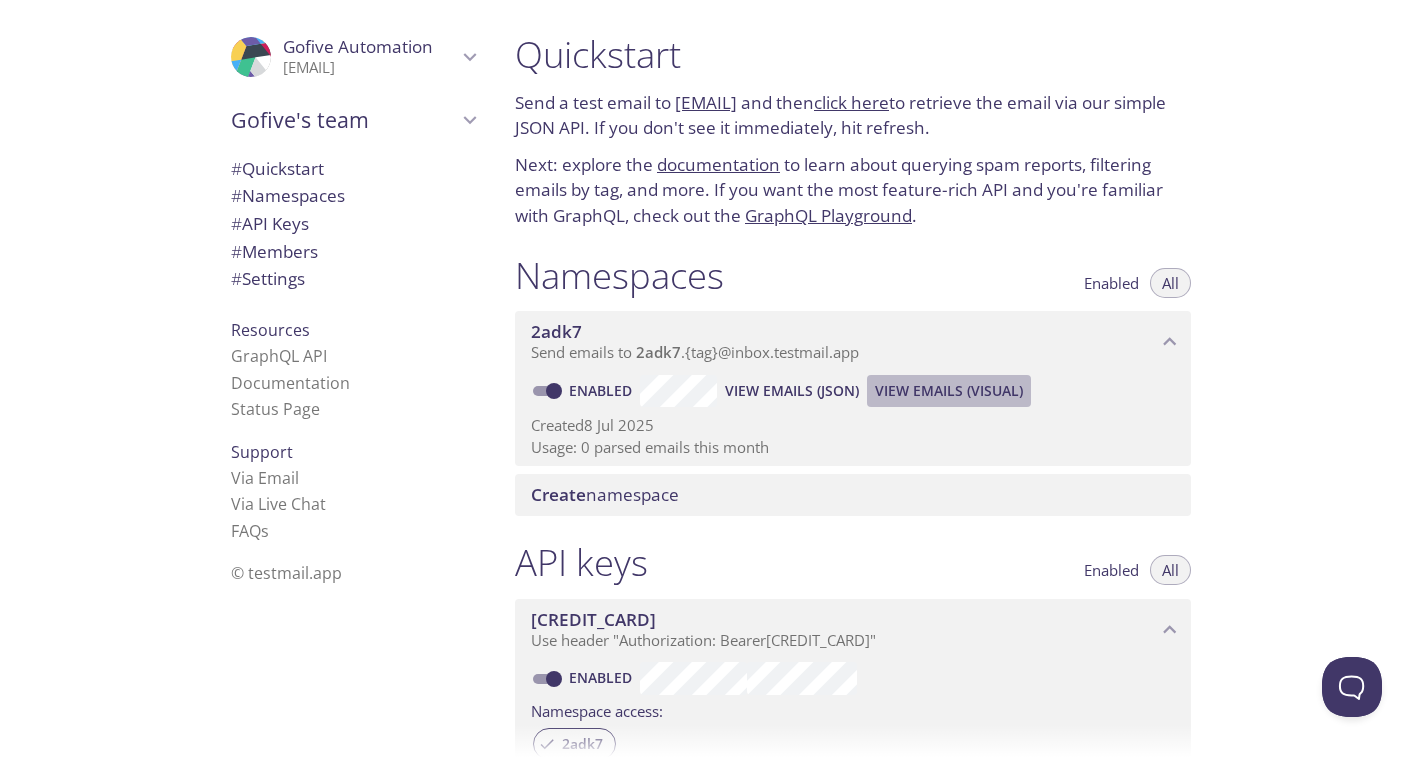 click on "View Emails (Visual)" at bounding box center (792, 391) 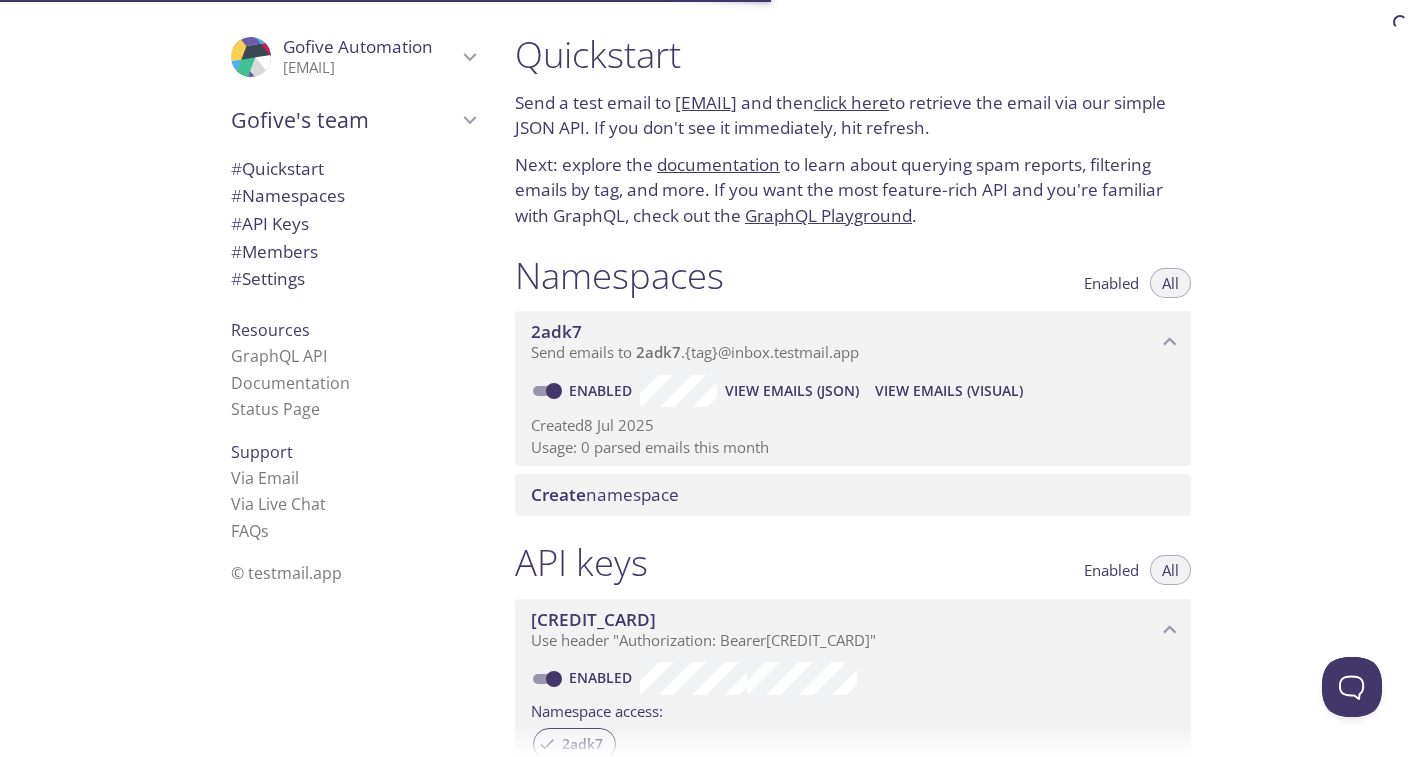 click on "Create  namespace" at bounding box center (605, 494) 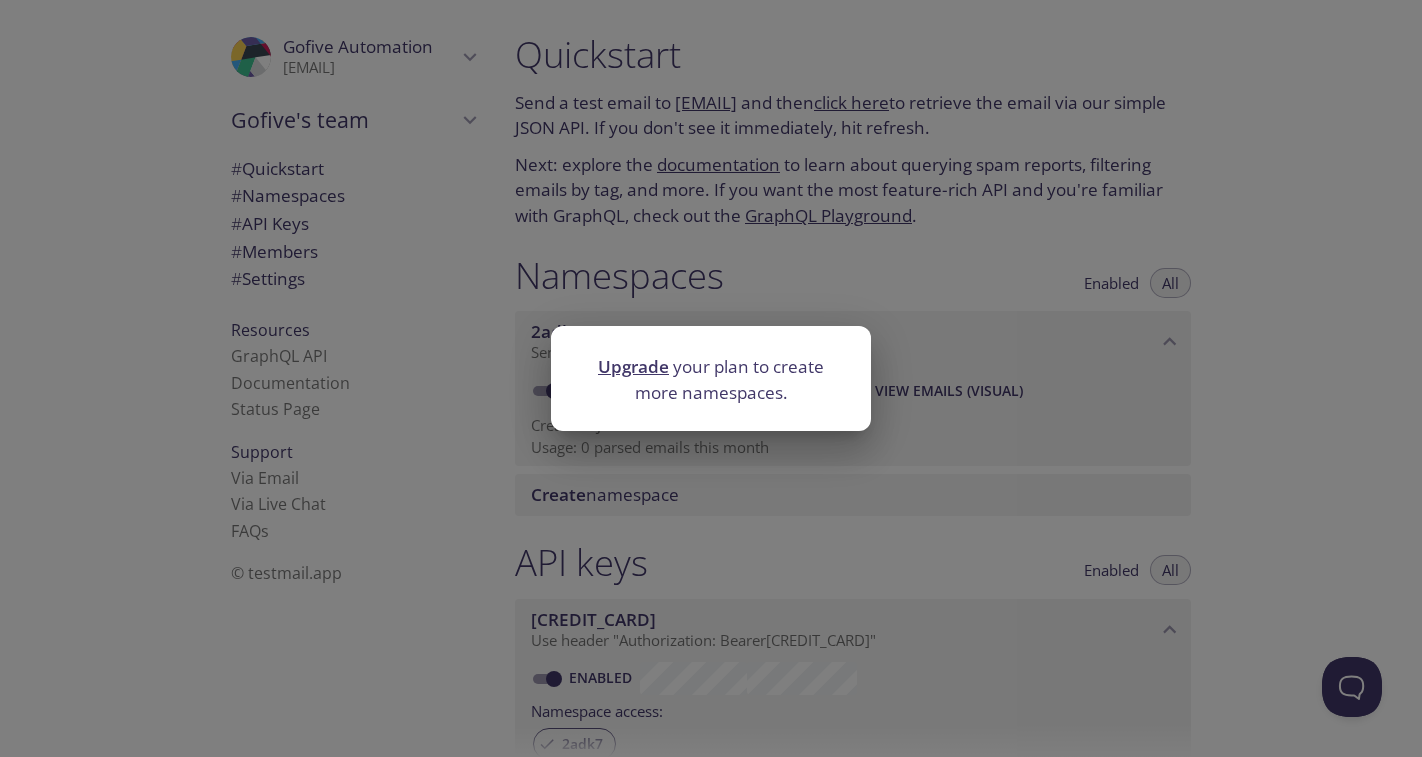 click on "Upgrade   your plan to create more namespaces." at bounding box center [711, 378] 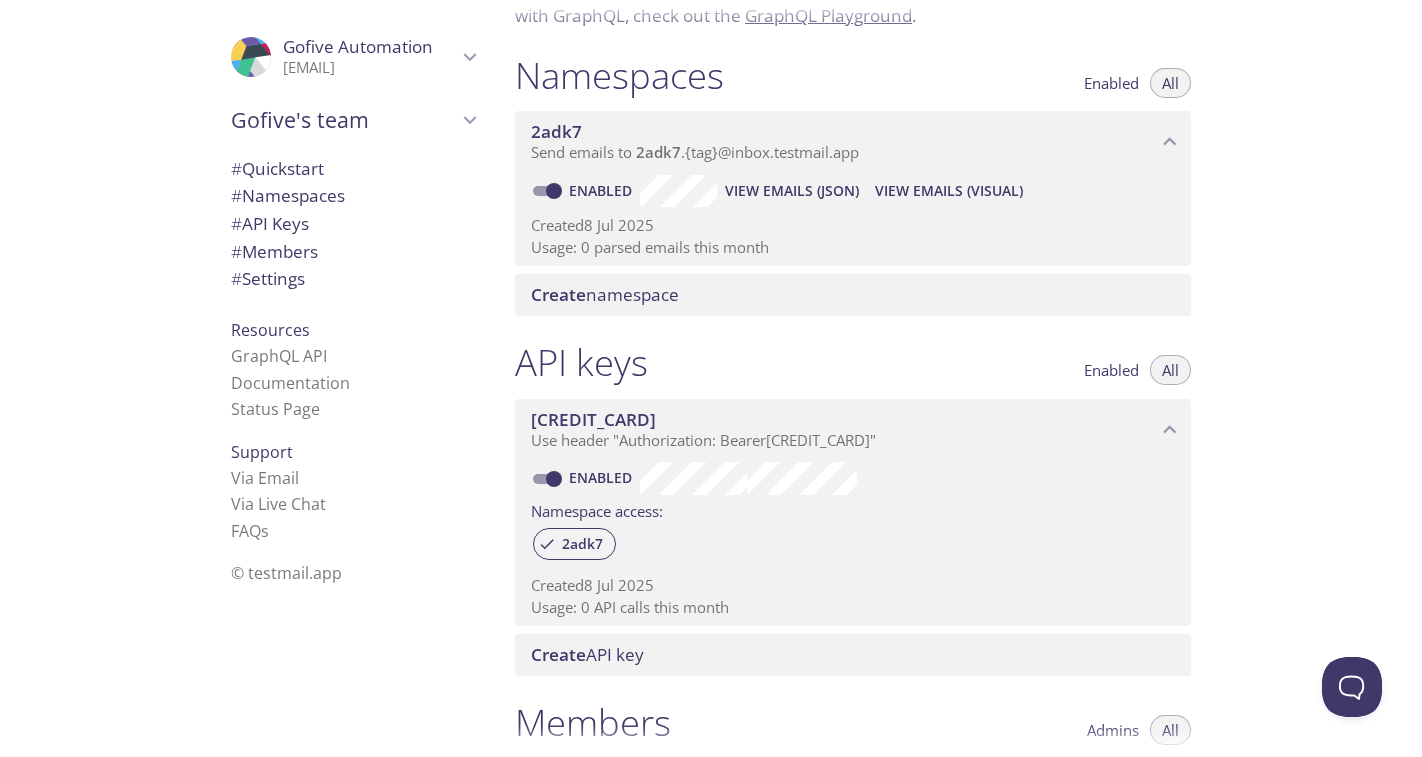 scroll, scrollTop: 400, scrollLeft: 0, axis: vertical 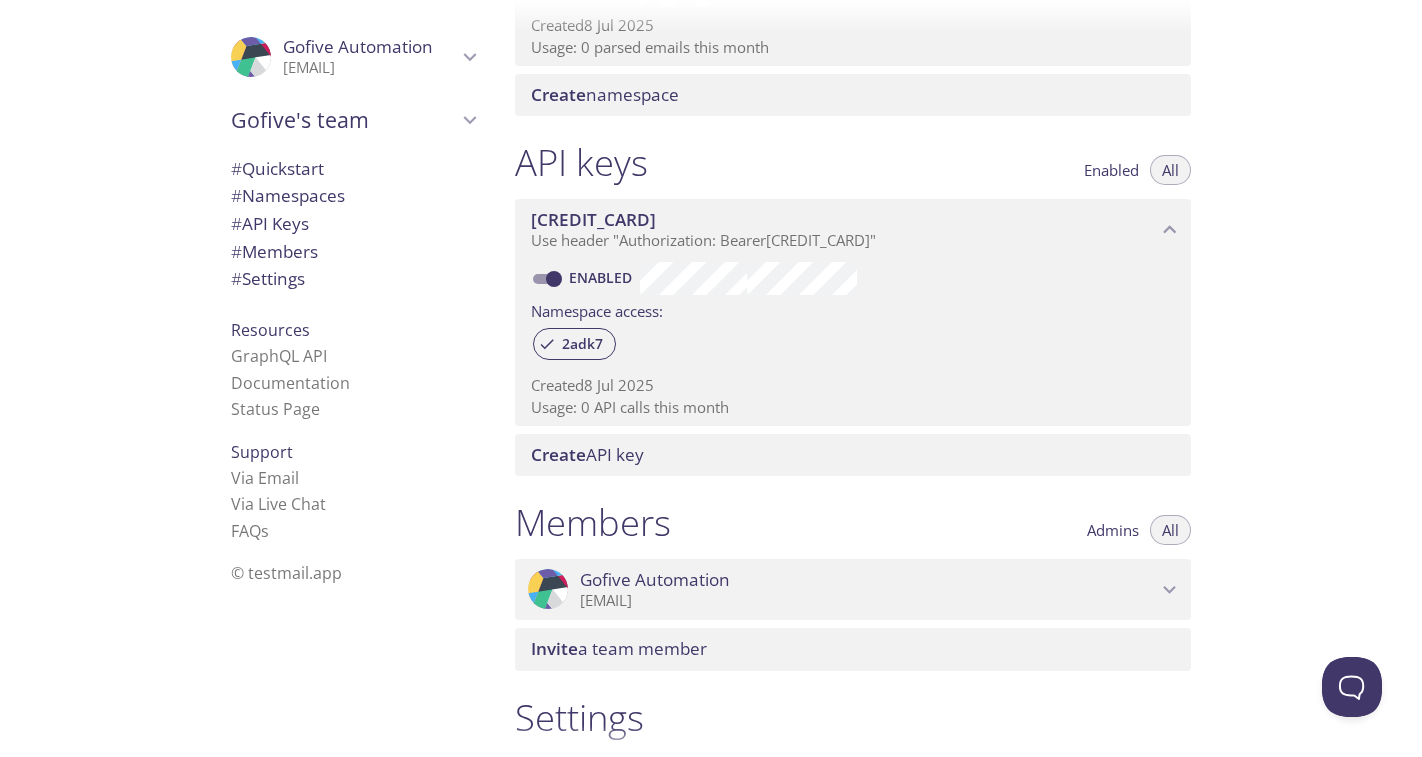 click on "Create  API key" at bounding box center (857, 455) 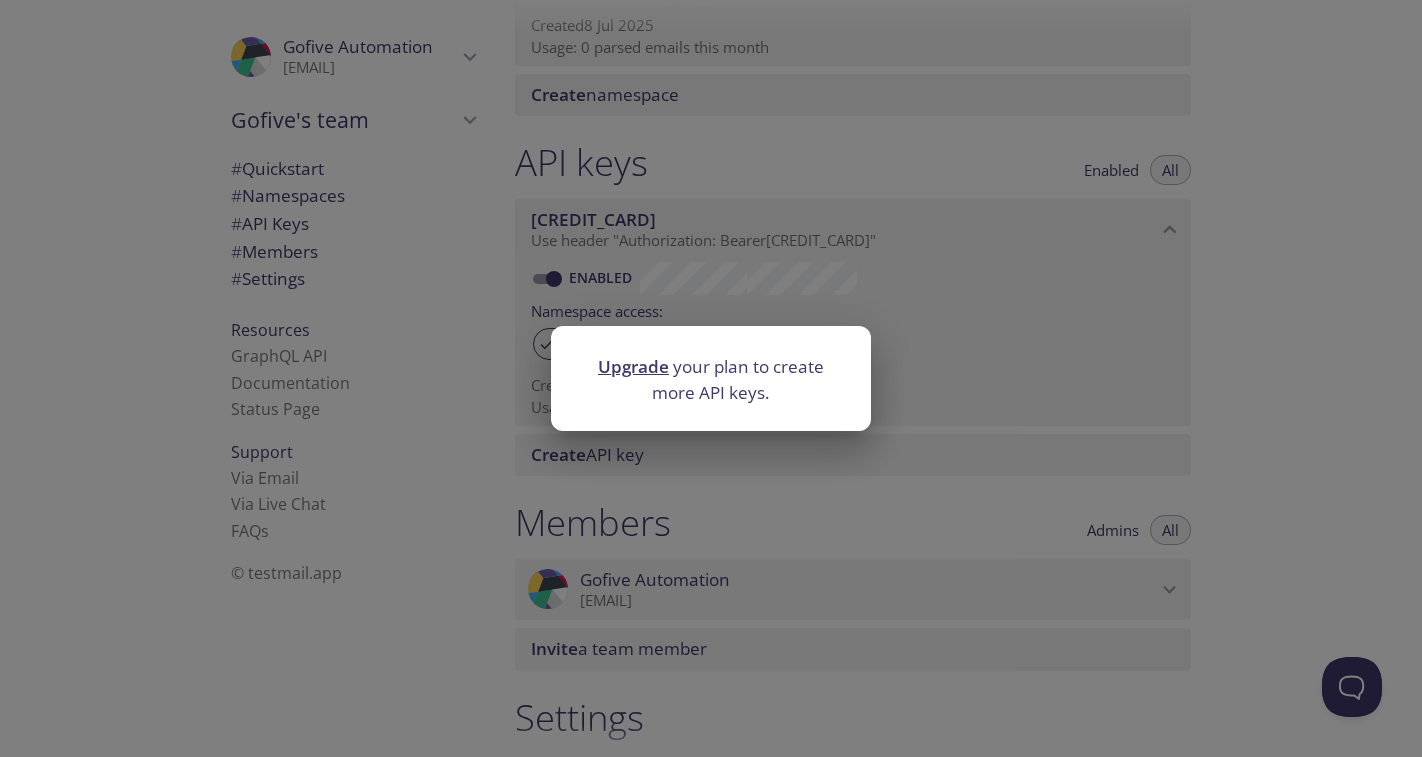 click on "Upgrade   your plan to create more API keys." at bounding box center (711, 378) 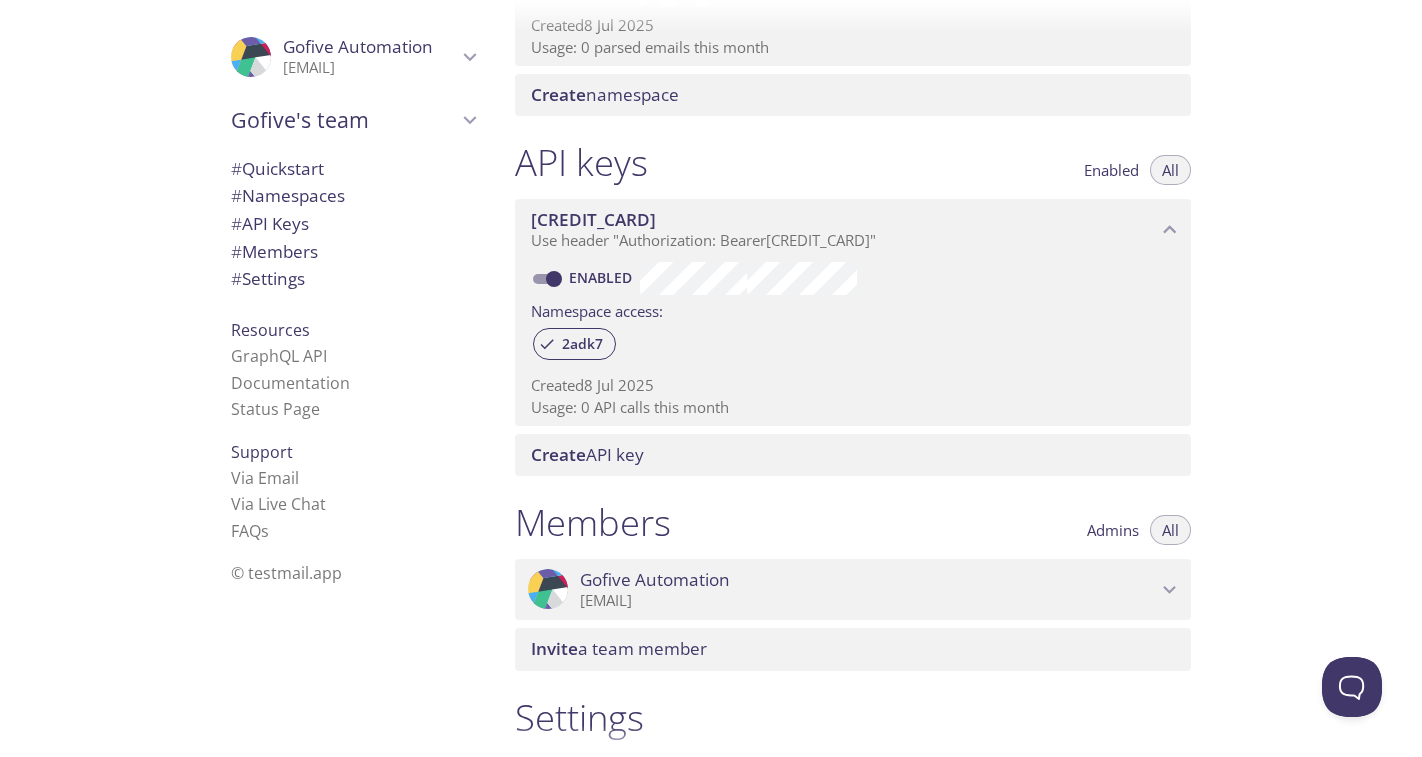 scroll, scrollTop: 200, scrollLeft: 0, axis: vertical 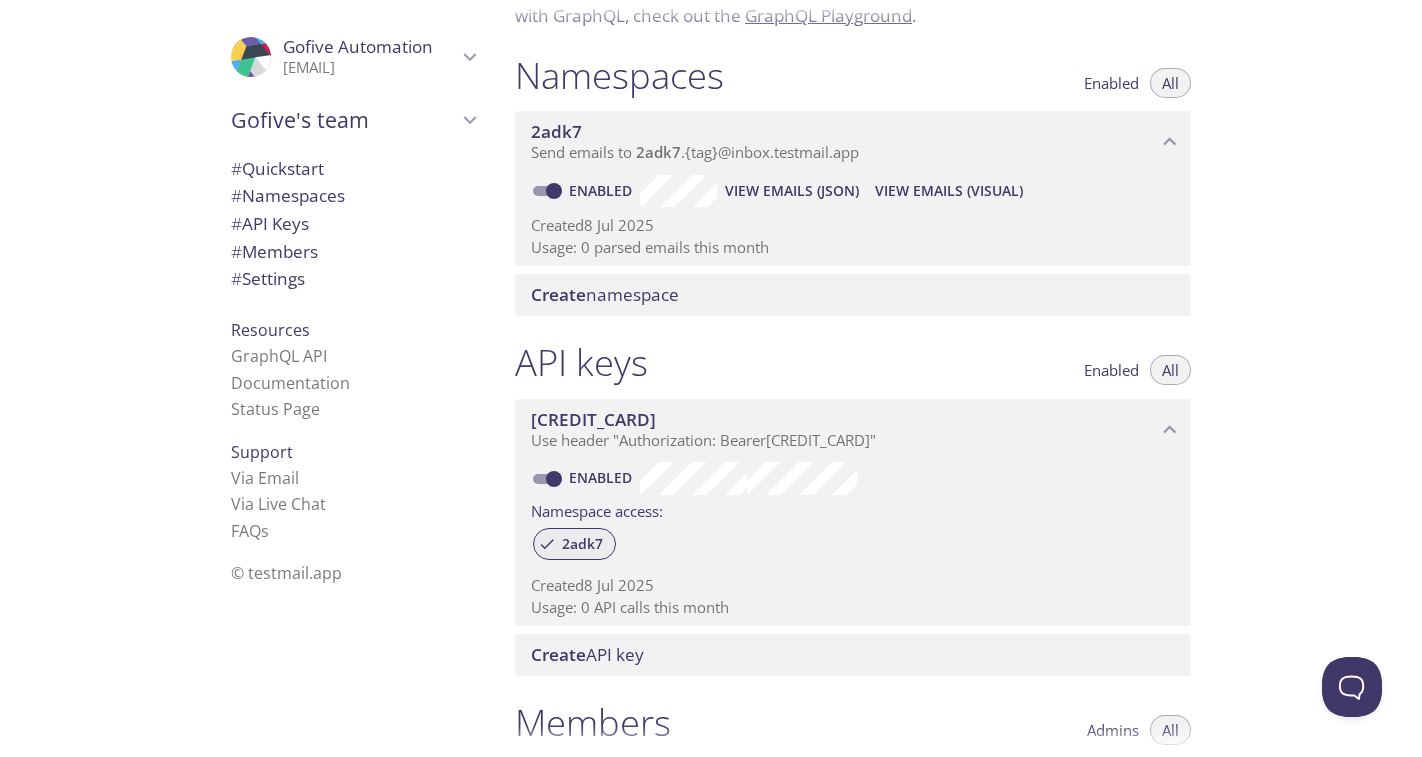 click on "2adk7" at bounding box center (582, 544) 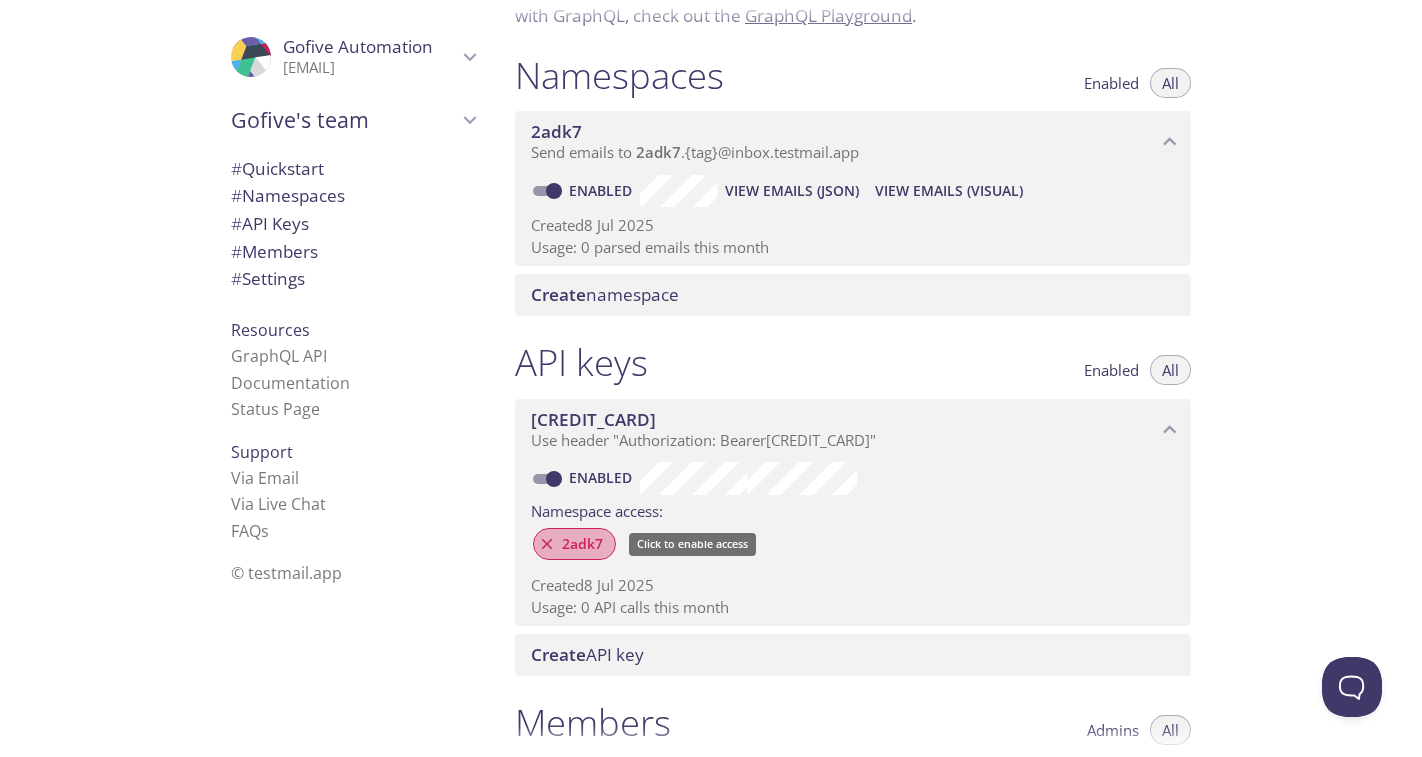 click on "2adk7" at bounding box center (582, 544) 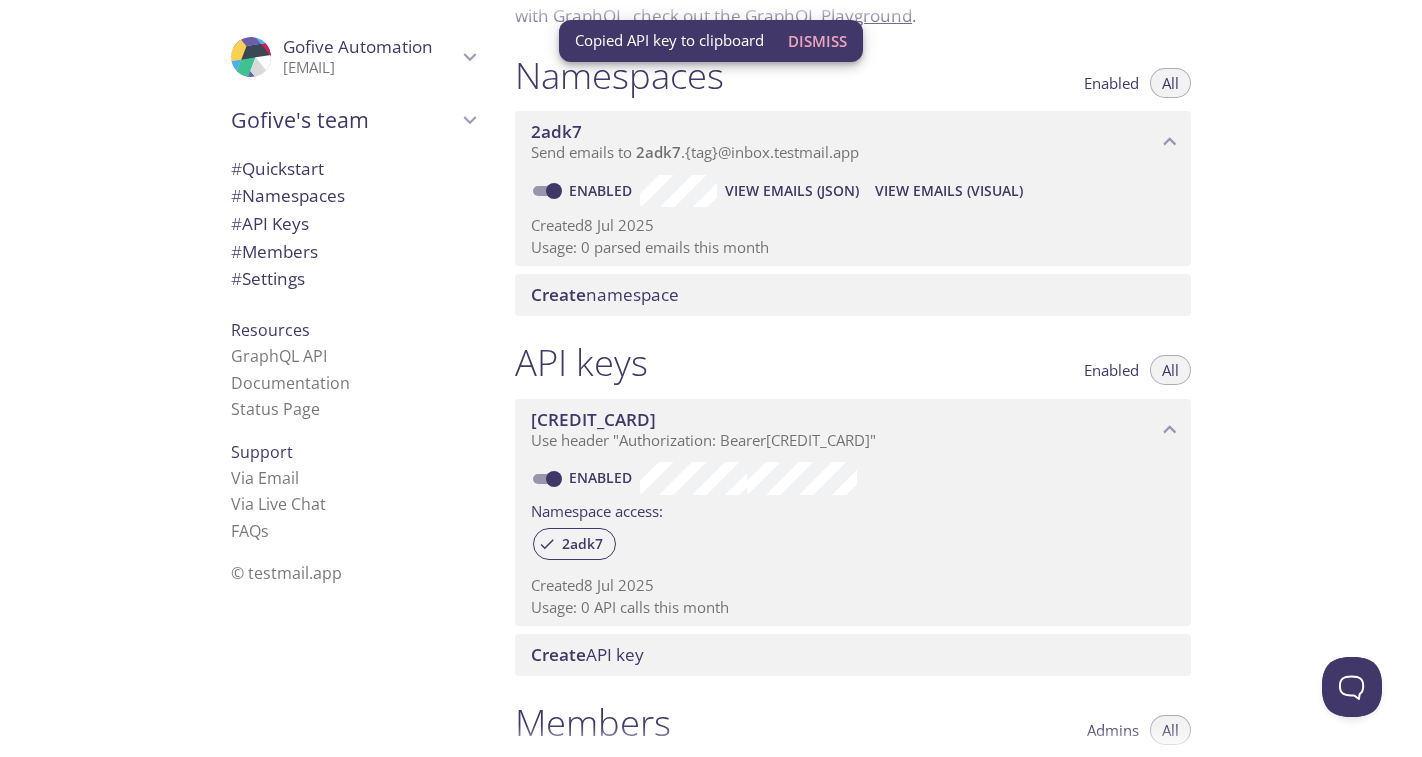 click on "Automa Namespaces Enabled All 2adk7 Send emails to 2adk7 . {tag} @inbox.testmail.app Enabled View Emails (JSON) View Emails (Visual) Created 8 Jul 2025 Usage: 0 parsed emails this month Create namespace" at bounding box center (853, 185) 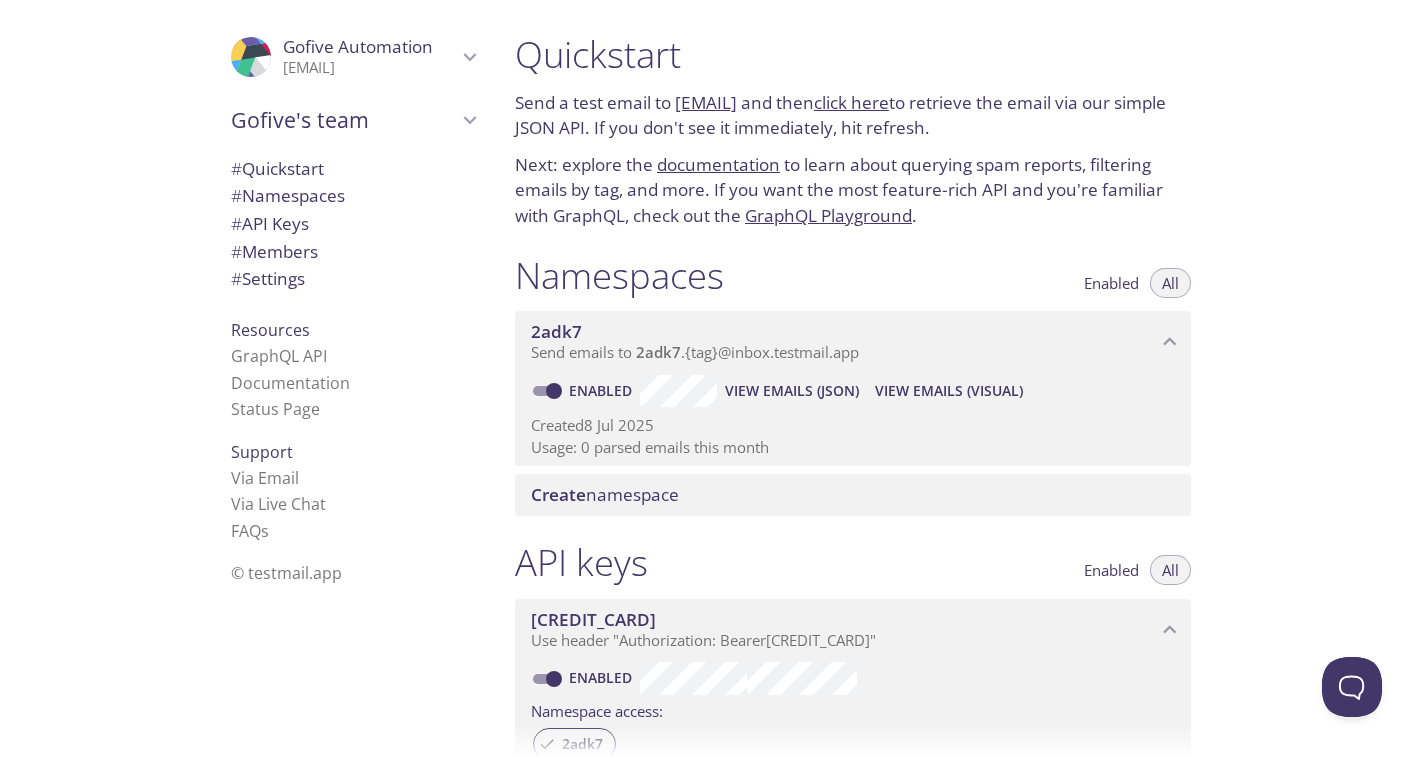 click on "#  Quickstart" at bounding box center [353, 169] 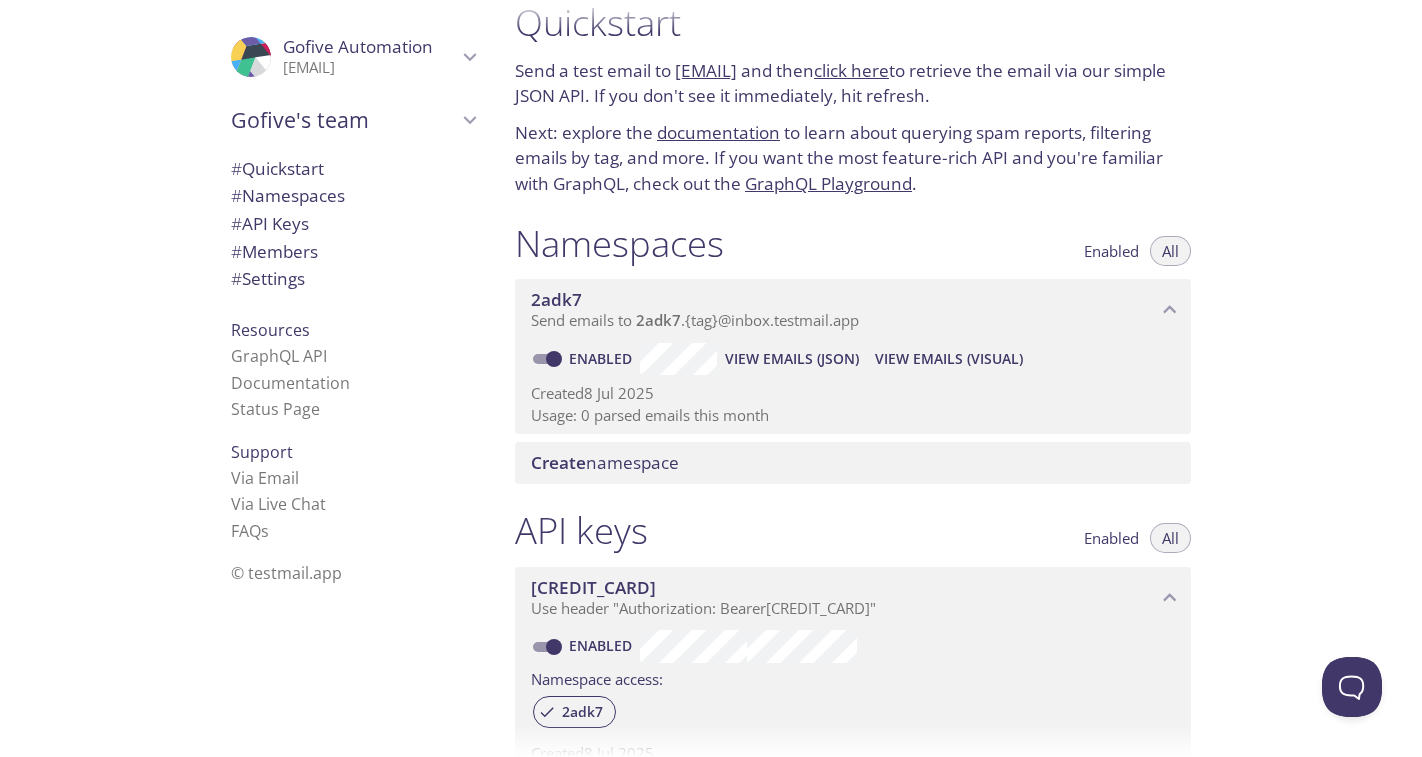 scroll, scrollTop: 0, scrollLeft: 0, axis: both 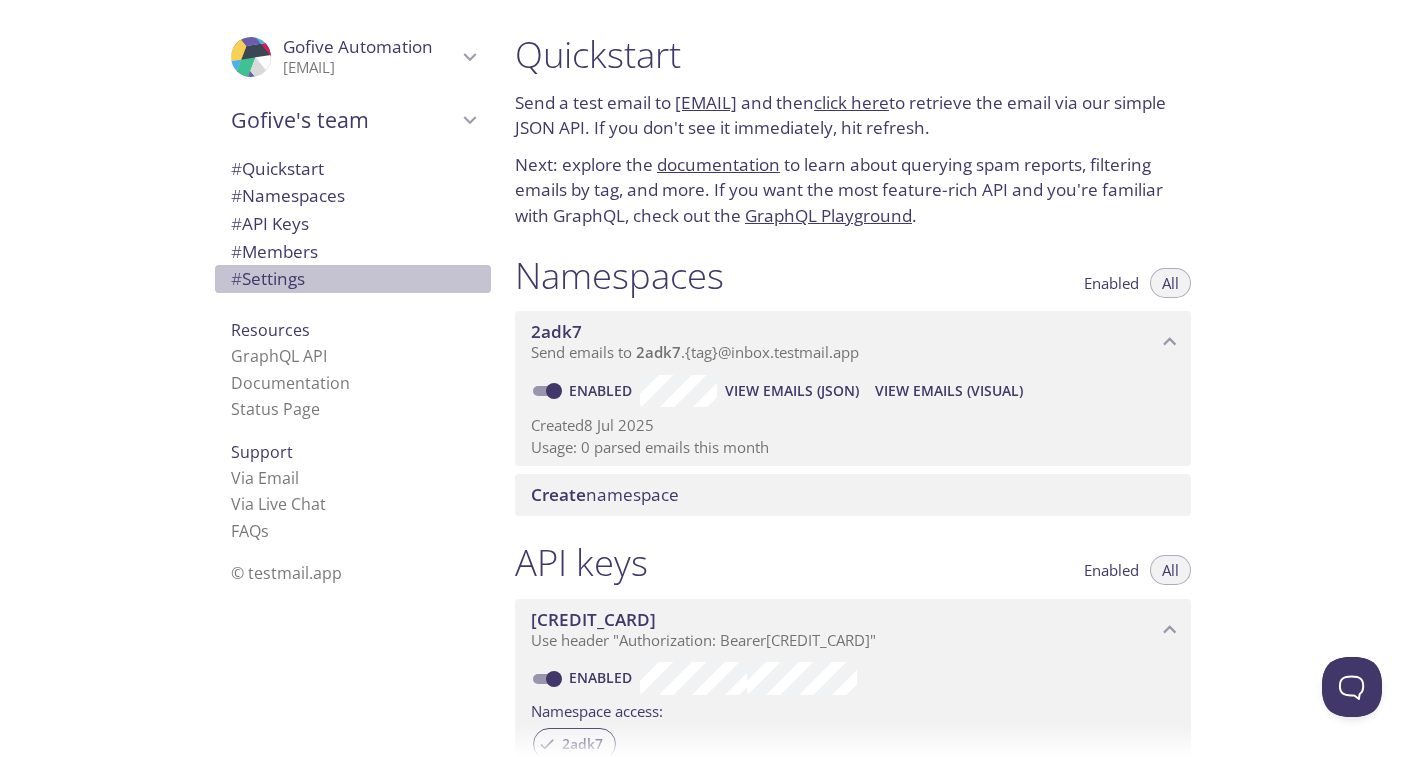 click on "#  Settings" at bounding box center (353, 279) 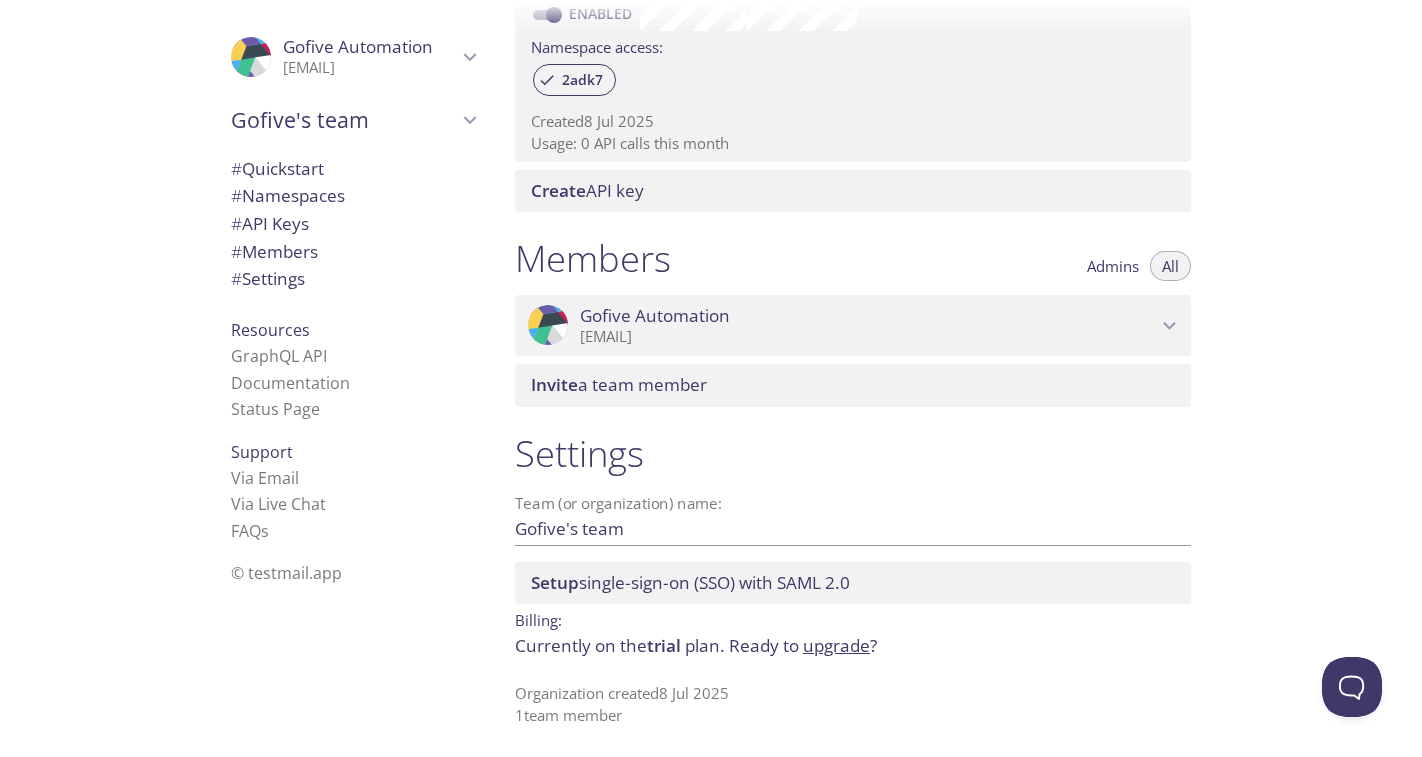 click on "trial" at bounding box center [664, 645] 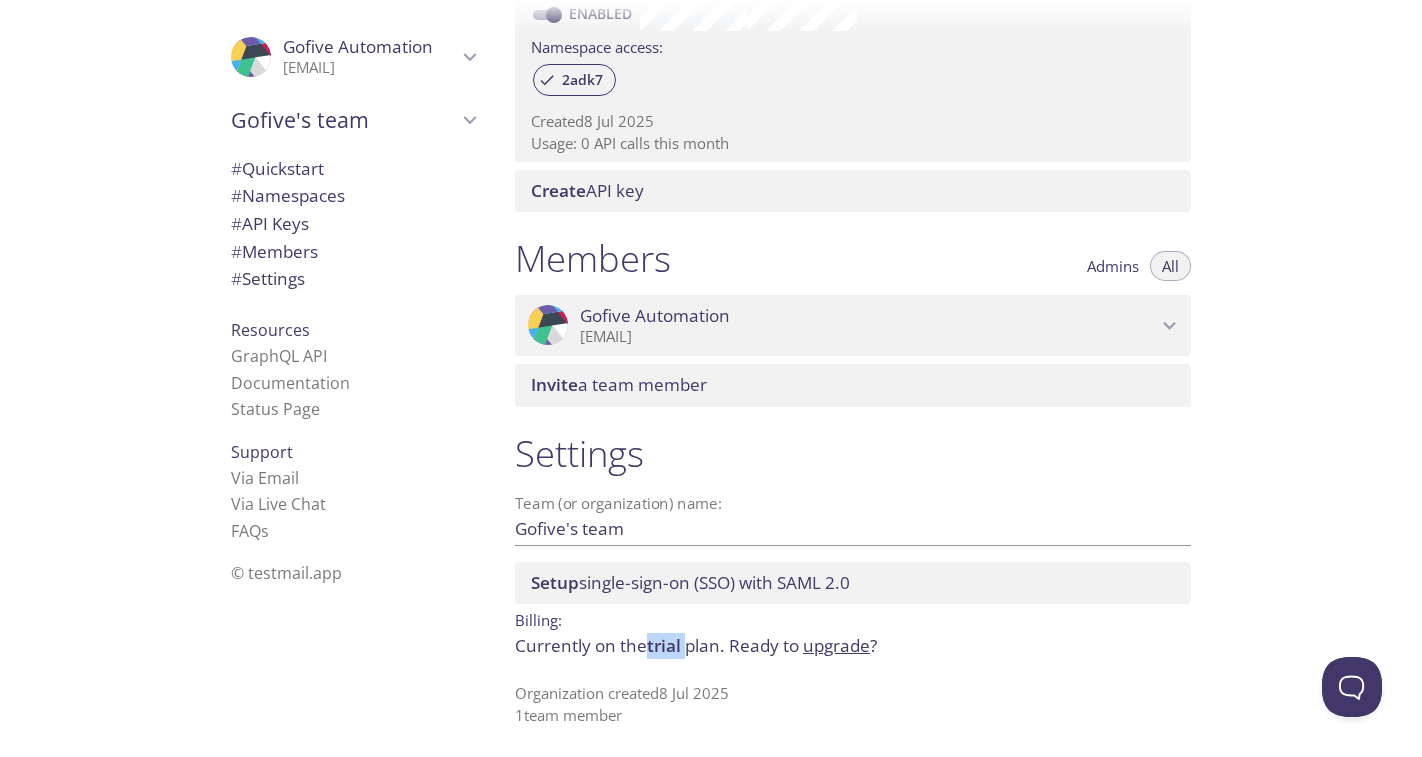 click on "trial" at bounding box center [664, 645] 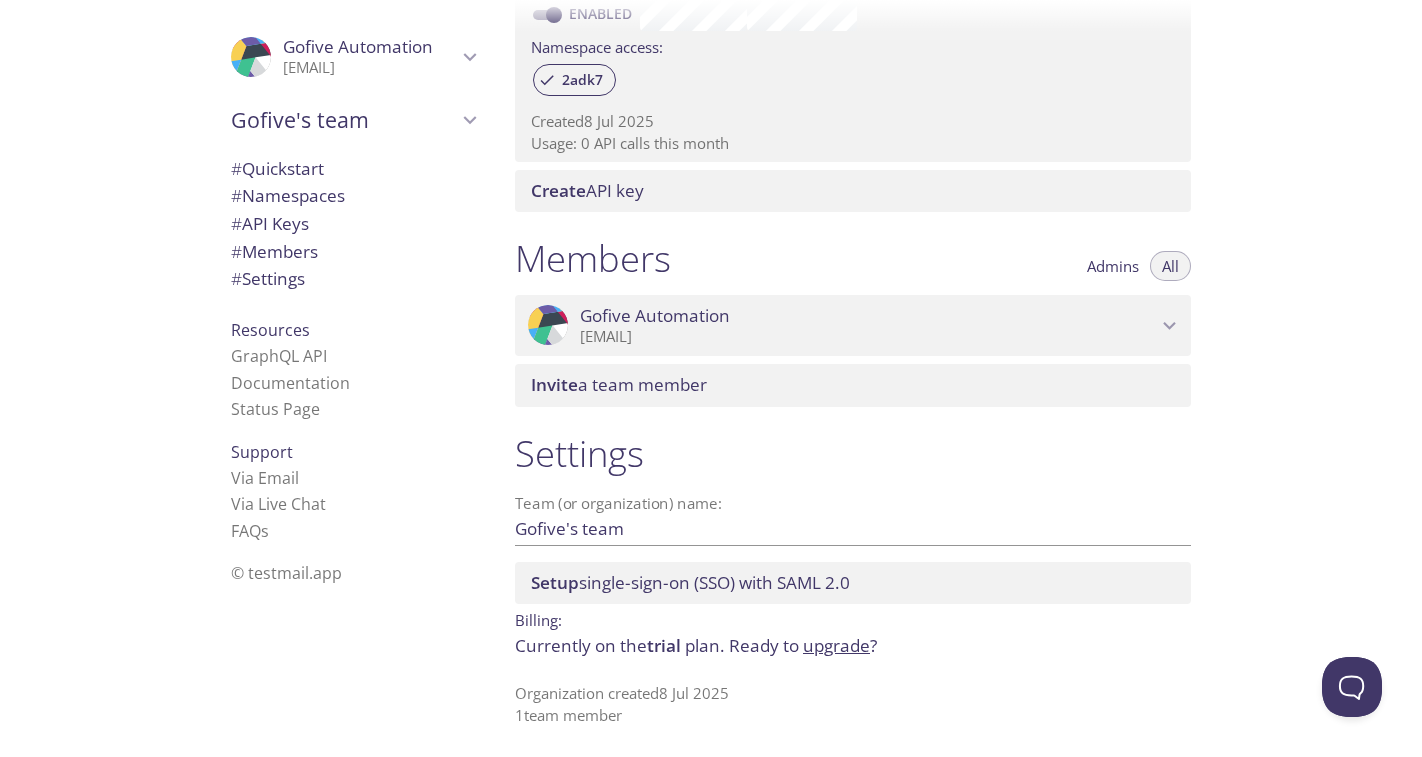click on "Setup  single-sign-on (SSO) with SAML 2.0" at bounding box center (853, 583) 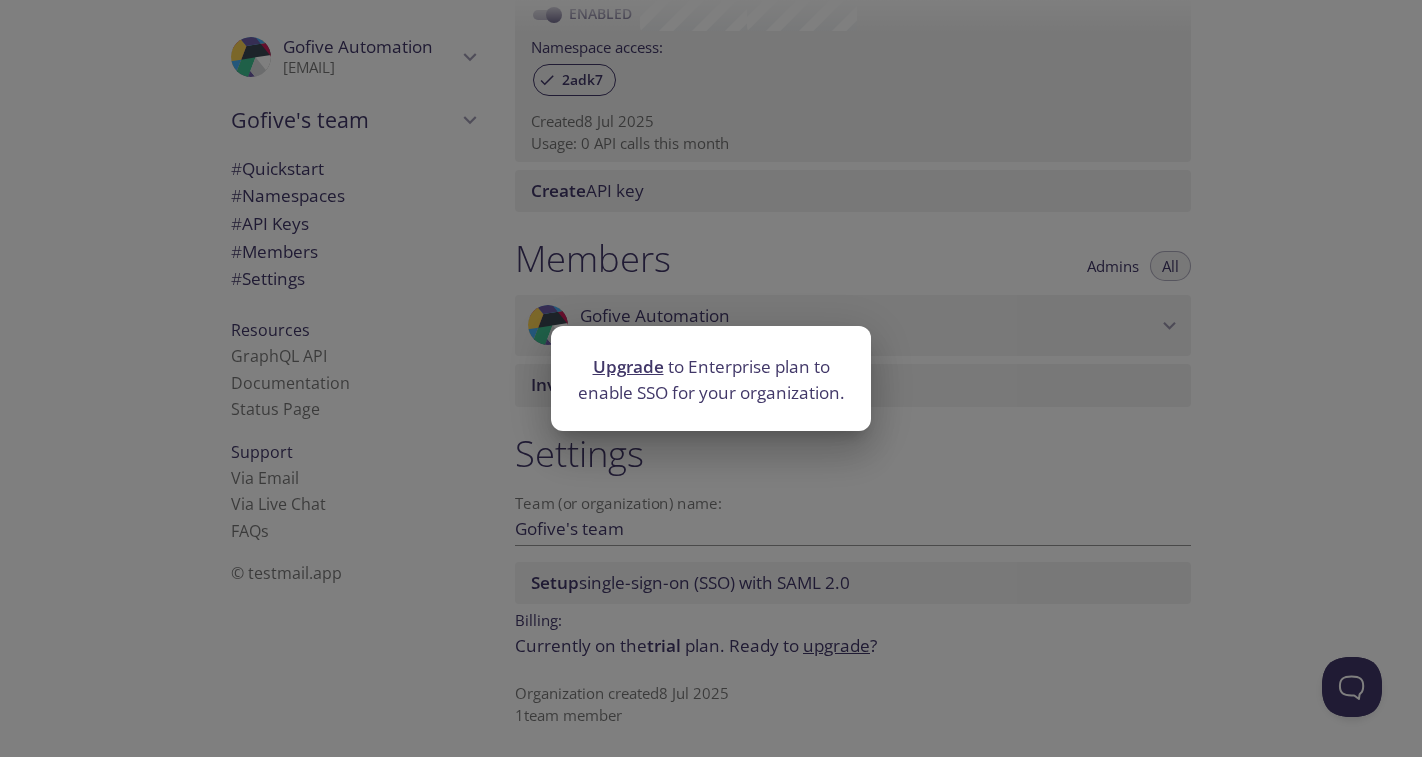 click on "Upgrade   to Enterprise plan to enable SSO for your organization." at bounding box center [711, 378] 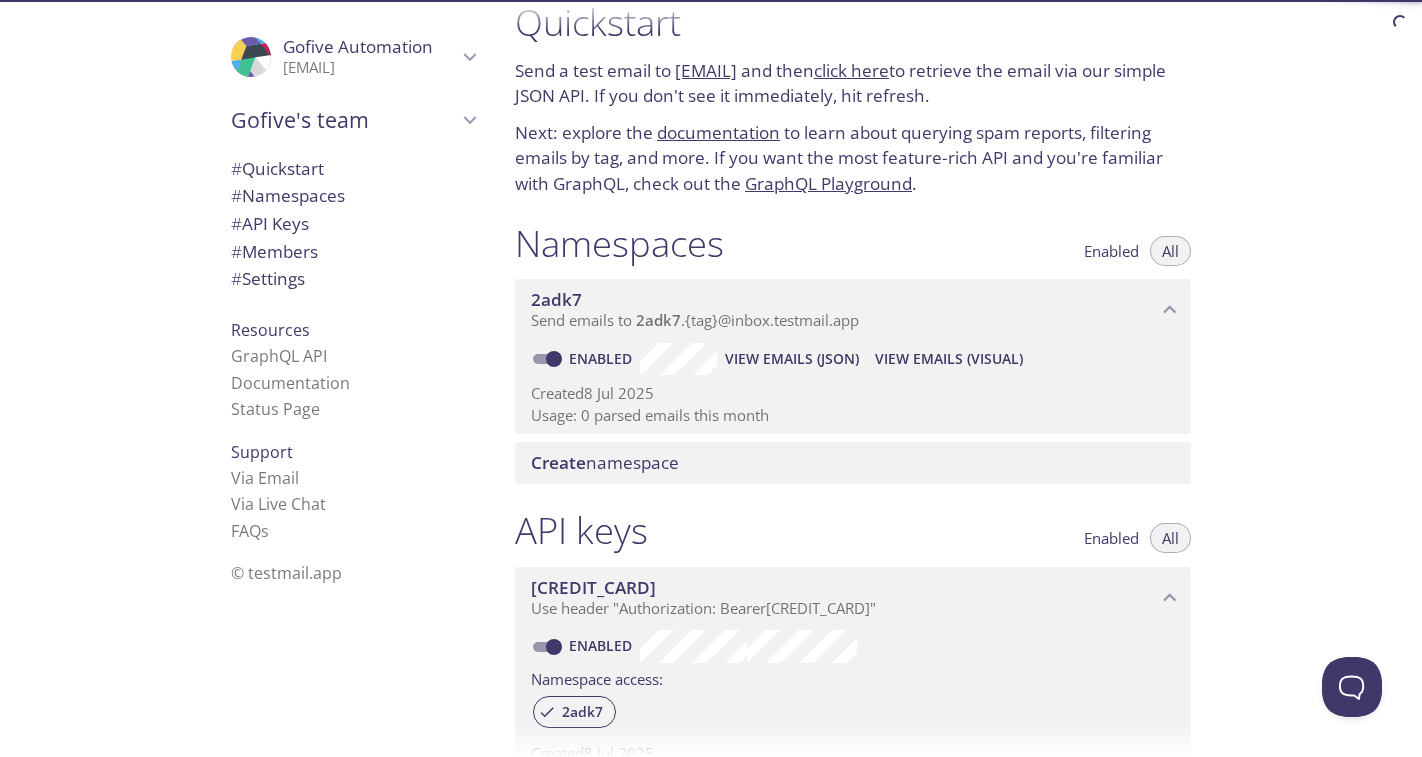scroll, scrollTop: 0, scrollLeft: 0, axis: both 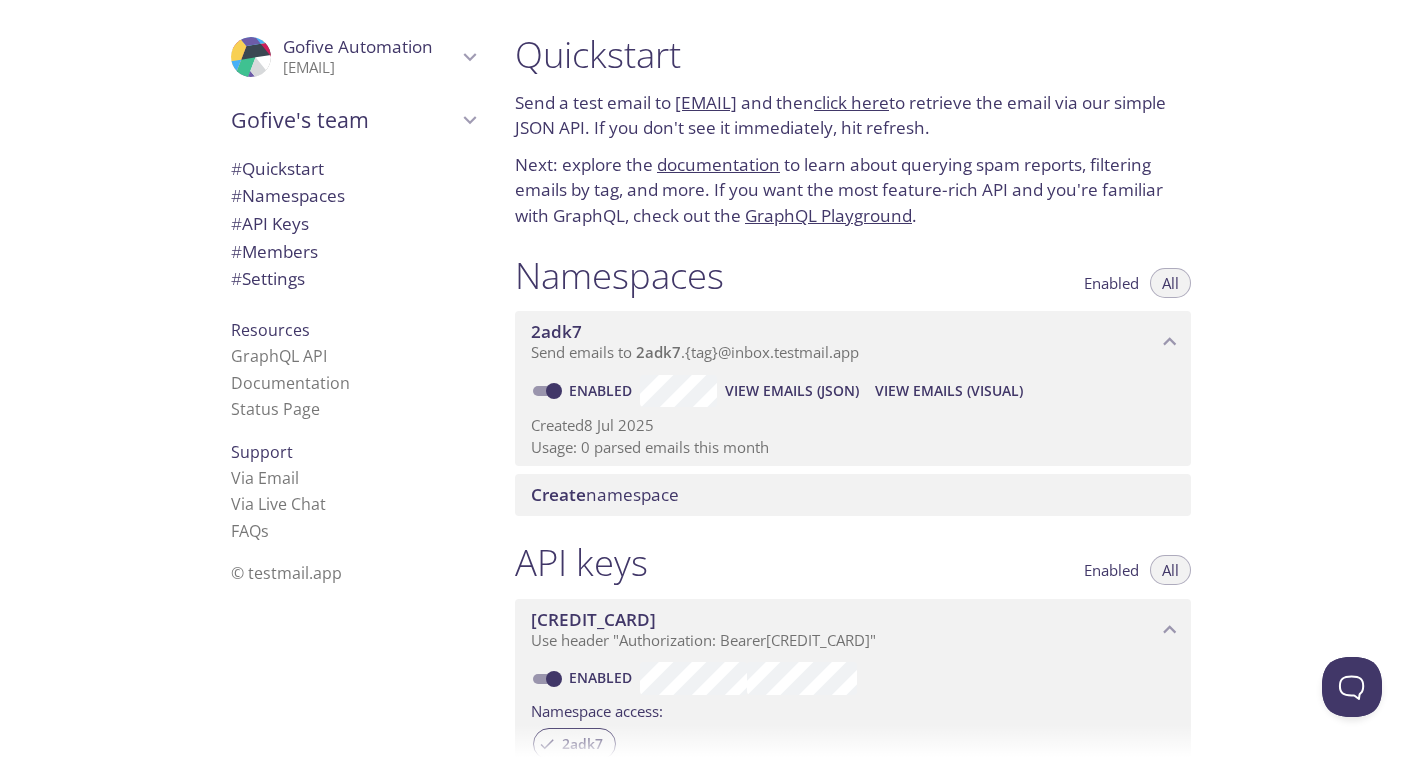 click on "#  Settings" at bounding box center [353, 279] 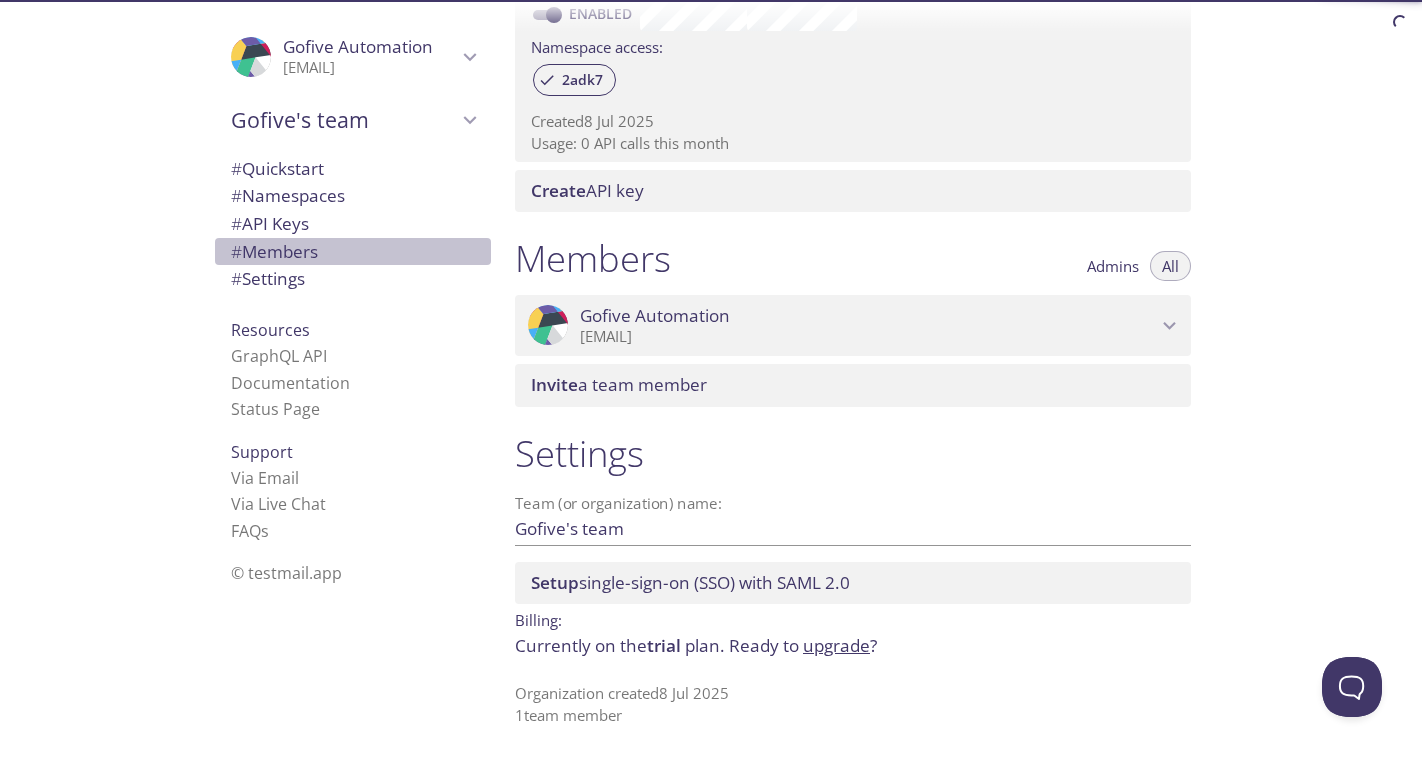 click on "#  Members" at bounding box center [353, 252] 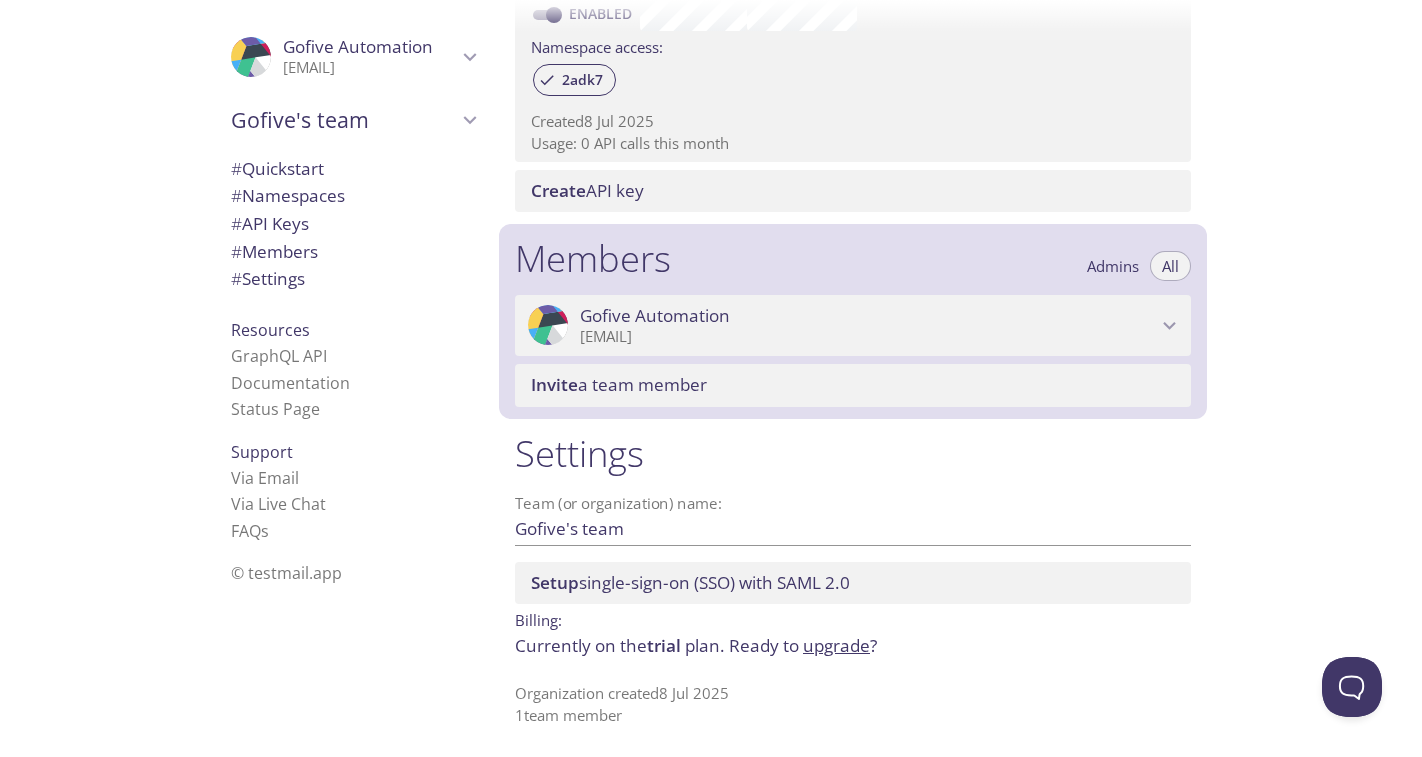 click on "#  API Keys" at bounding box center (353, 224) 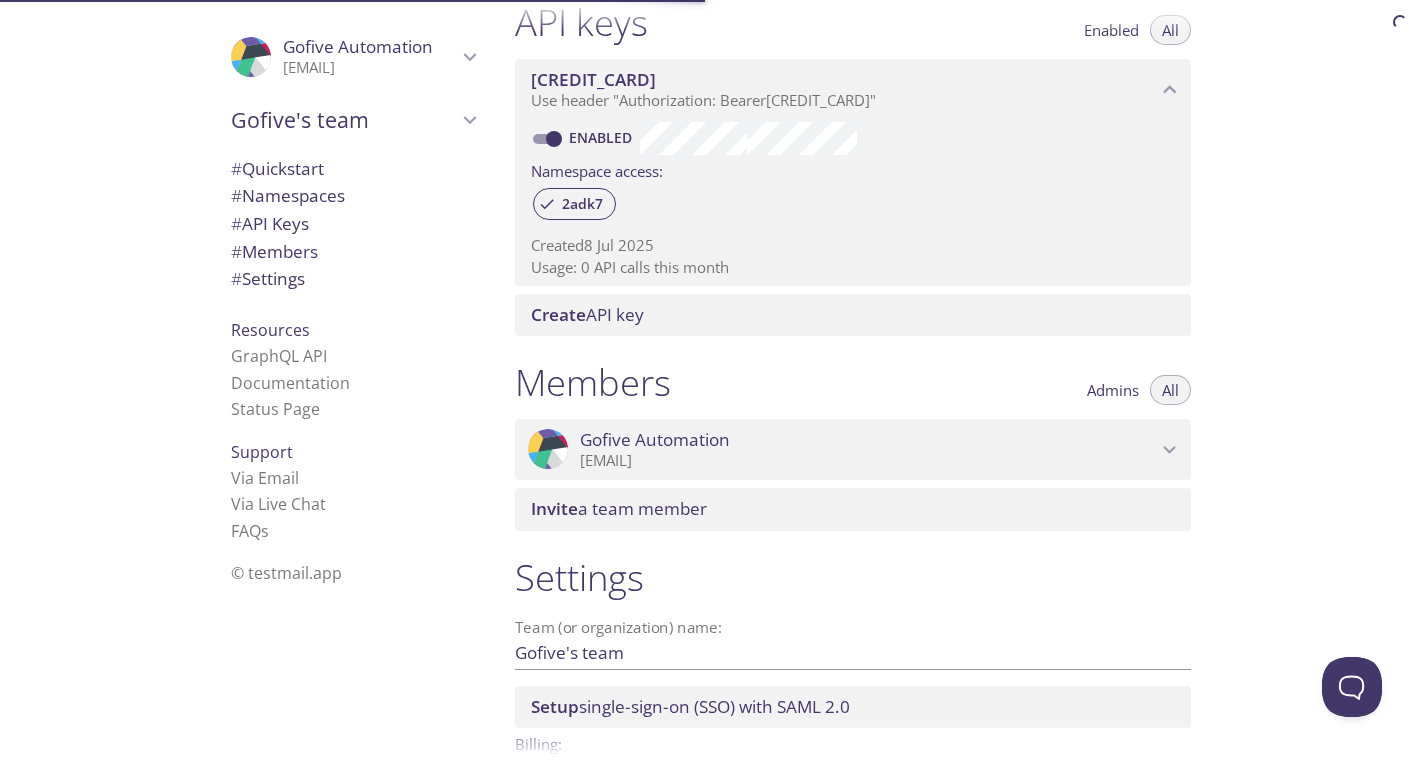 click on "#  Namespaces" at bounding box center [288, 195] 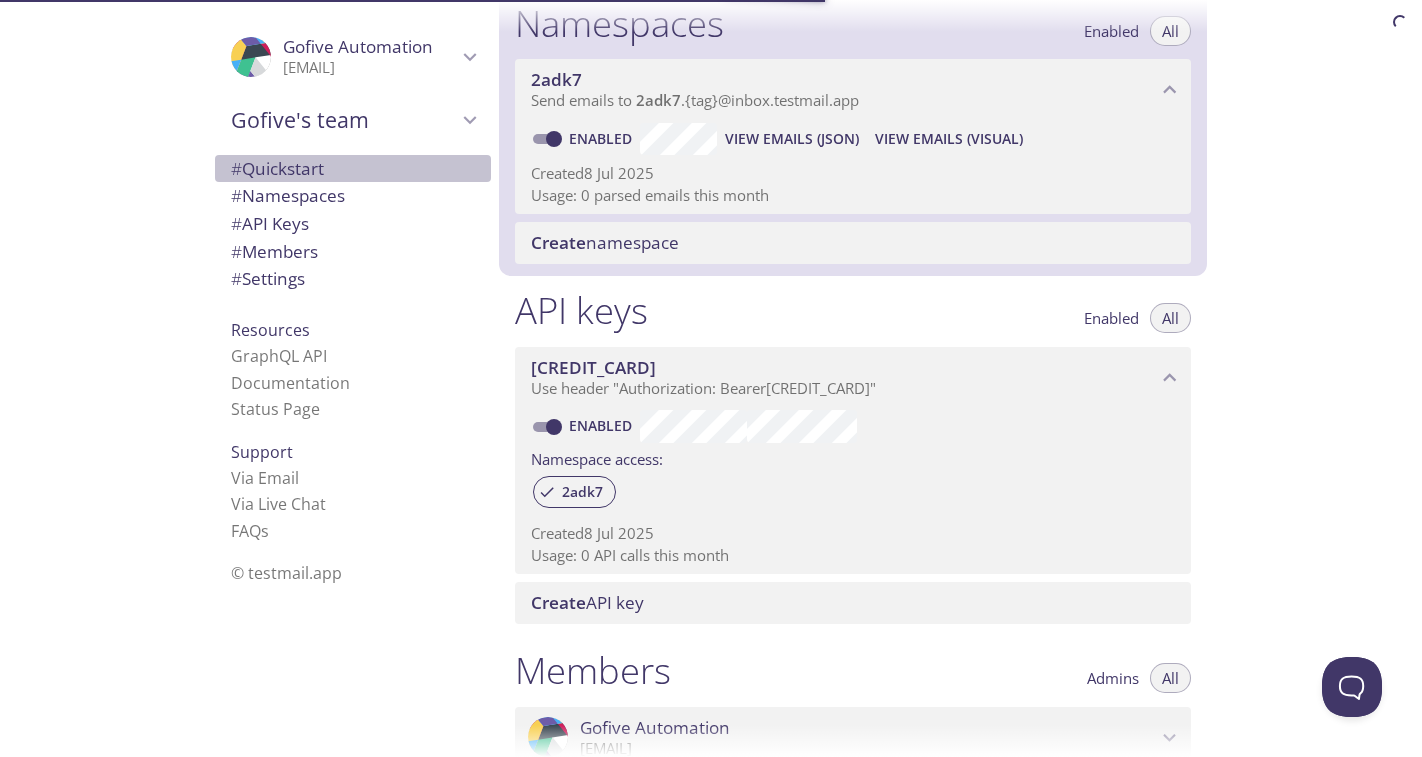 click on "#  Quickstart" at bounding box center (353, 169) 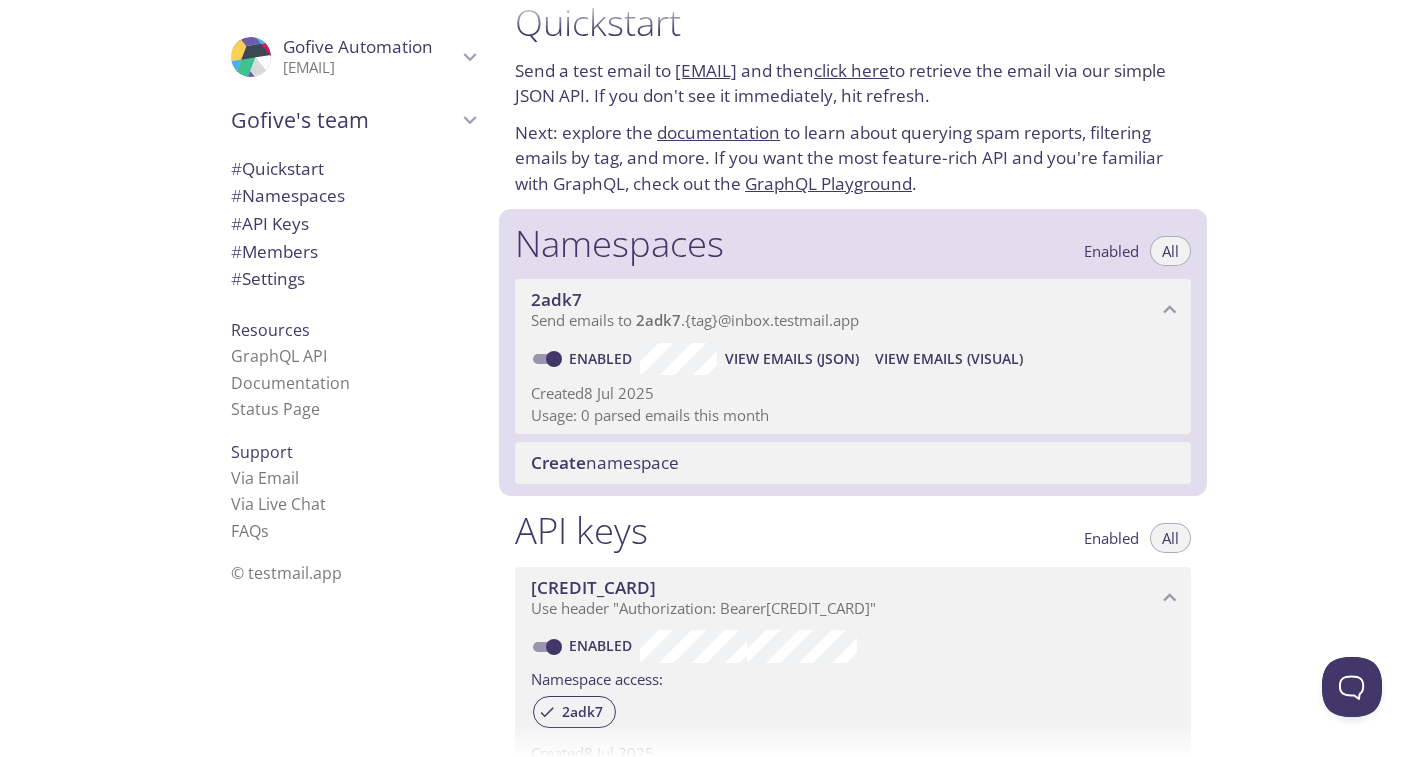 scroll, scrollTop: 0, scrollLeft: 0, axis: both 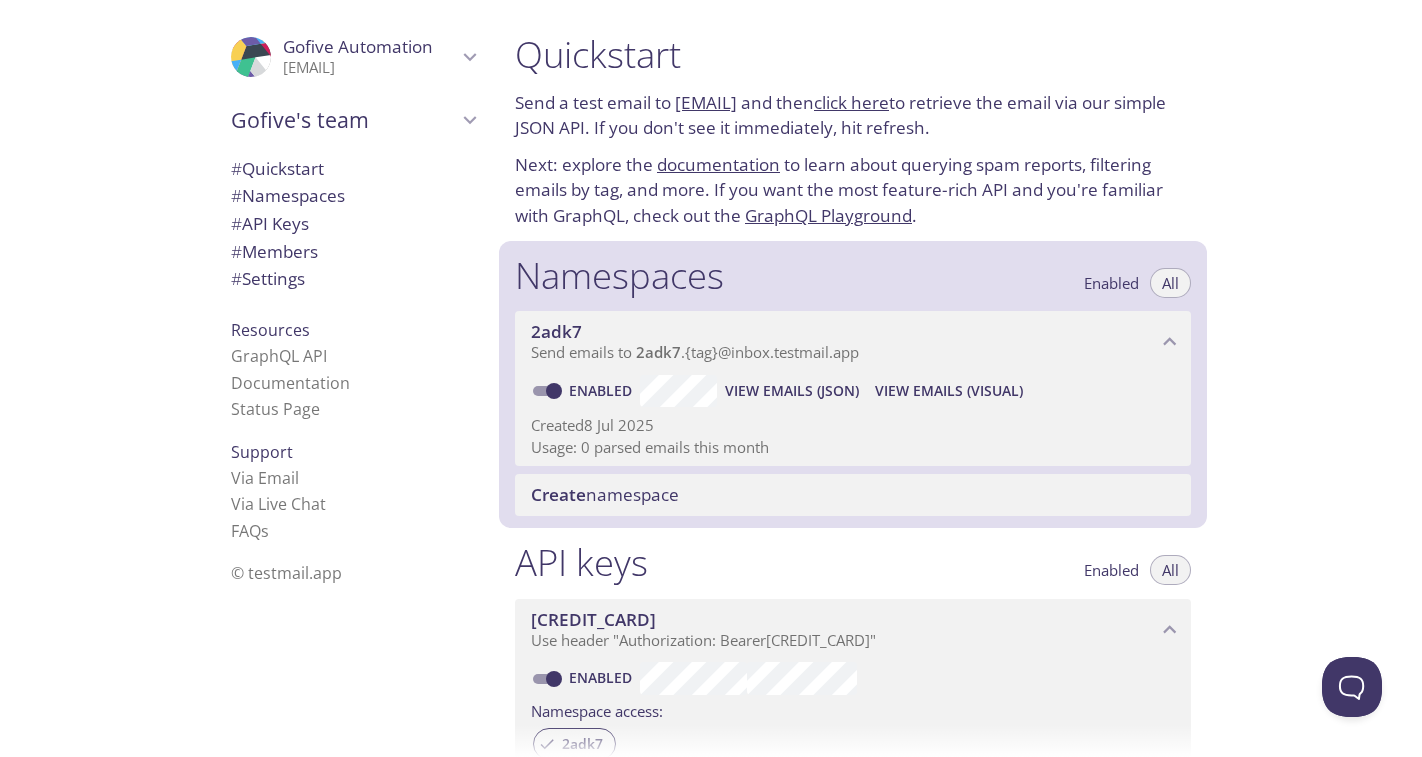 click on "View Emails (JSON)" at bounding box center (792, 391) 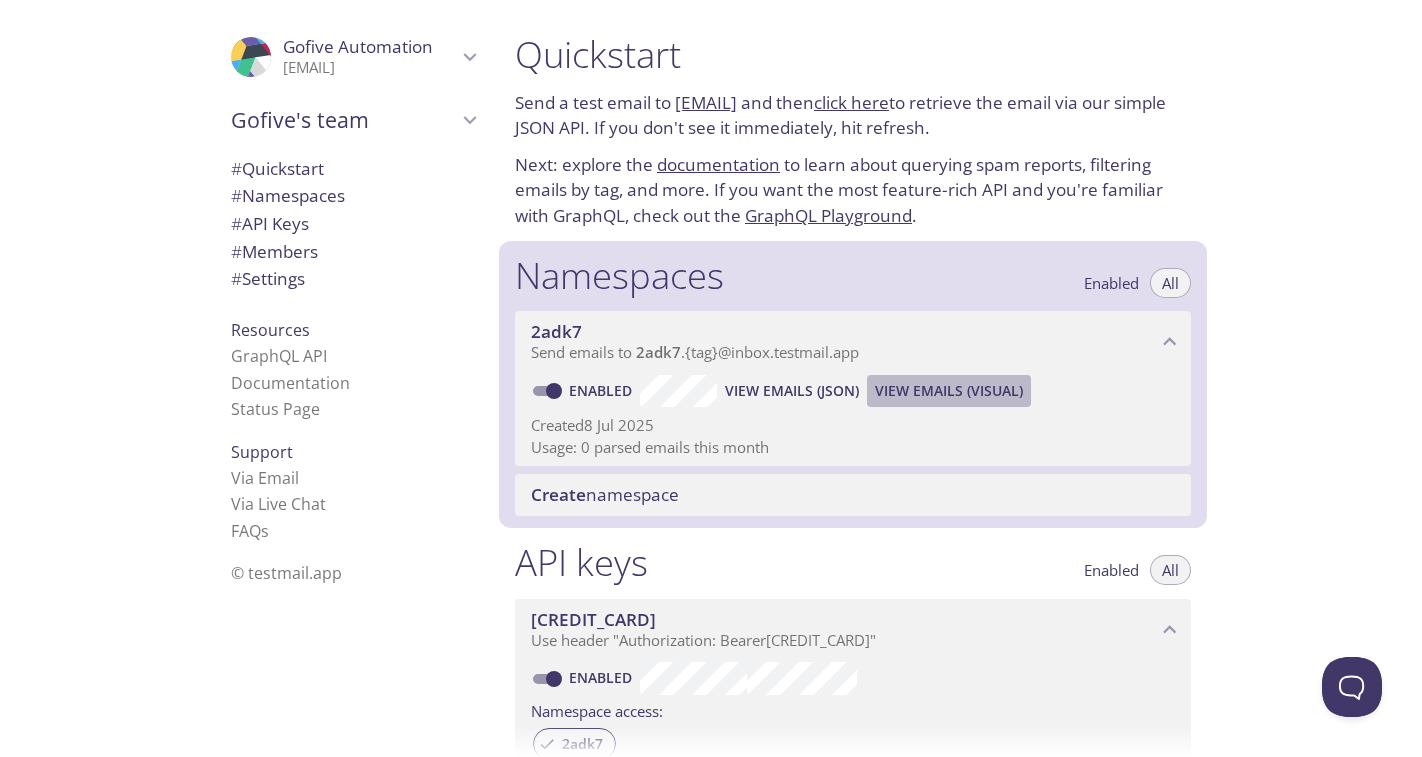 click on "View Emails (Visual)" at bounding box center (792, 391) 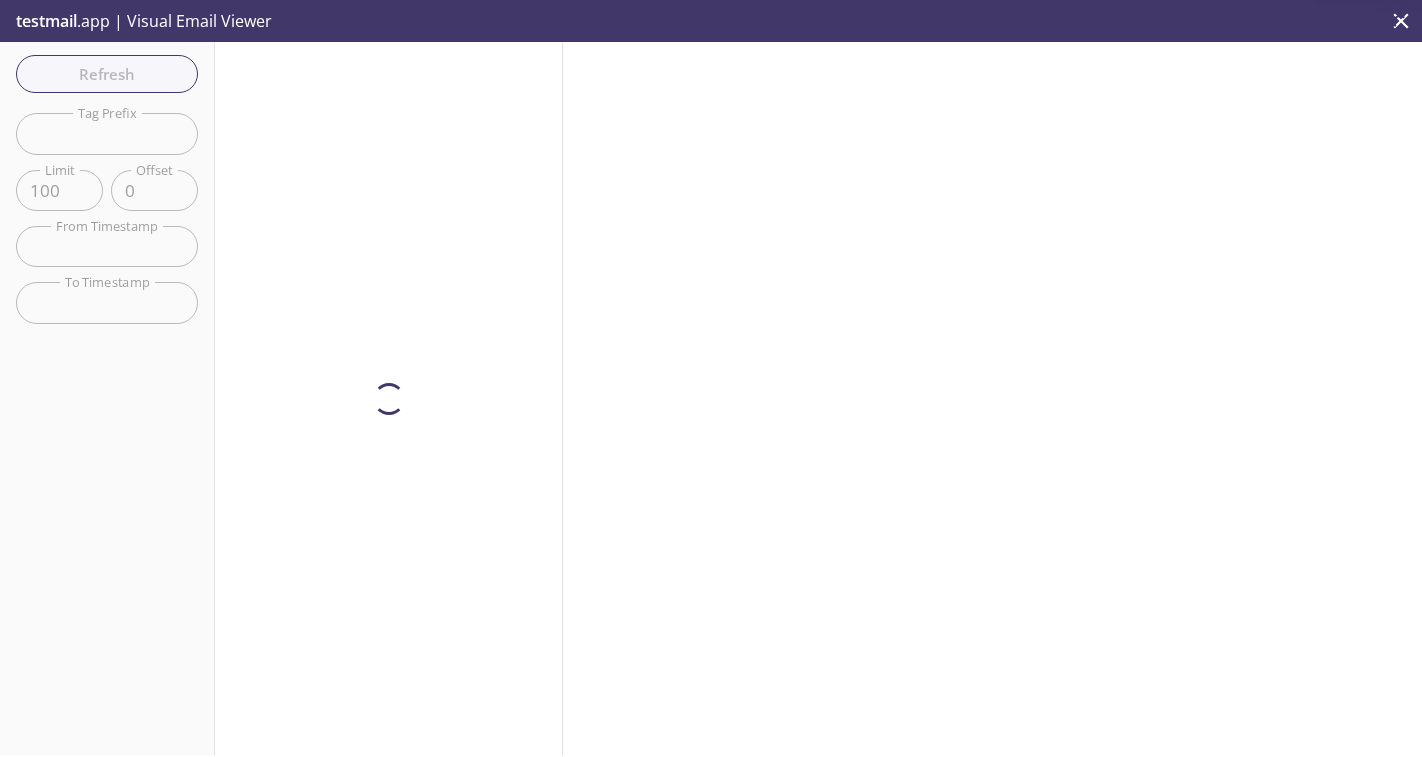 click at bounding box center [107, 133] 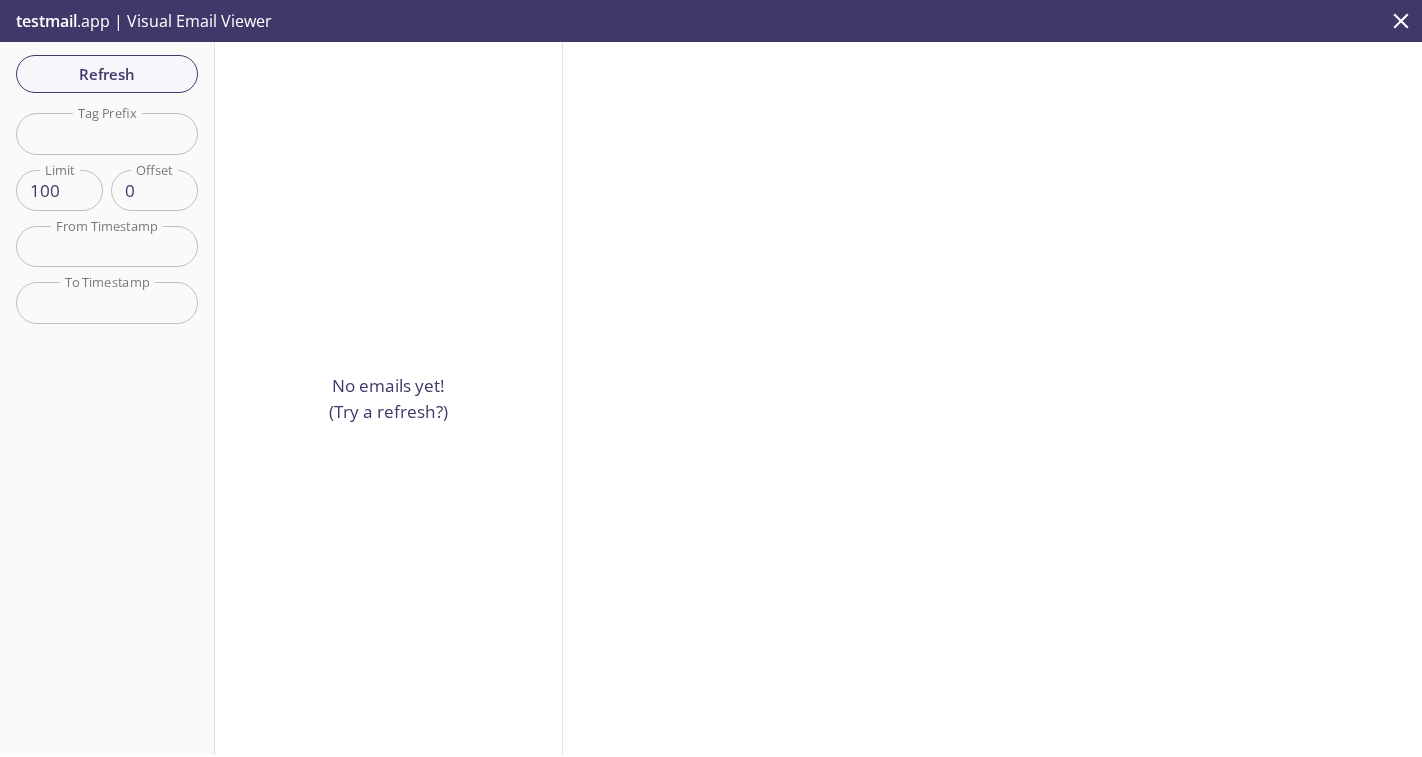 click at bounding box center (107, 133) 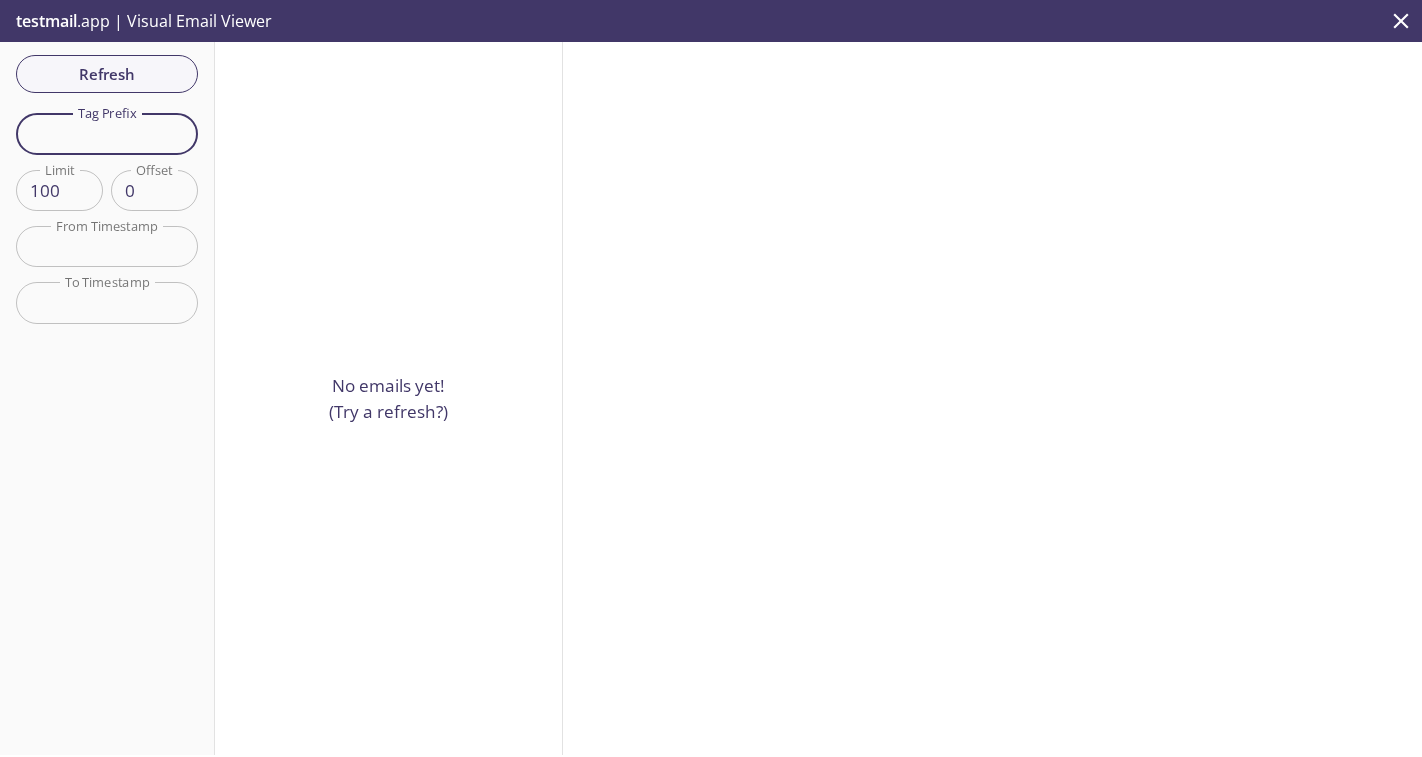 click on "No emails yet! (Try a refresh?)" at bounding box center [389, 398] 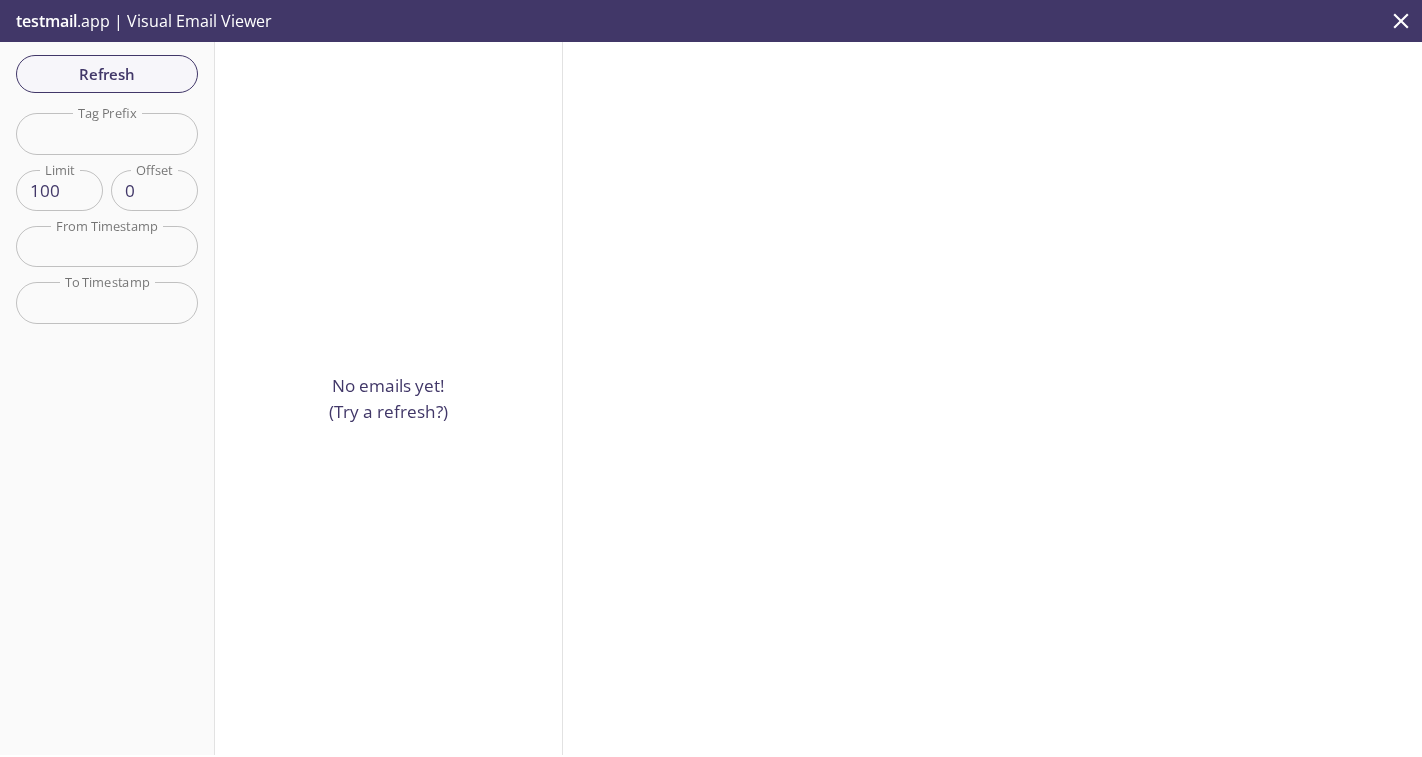 drag, startPoint x: 340, startPoint y: 207, endPoint x: 282, endPoint y: 198, distance: 58.694122 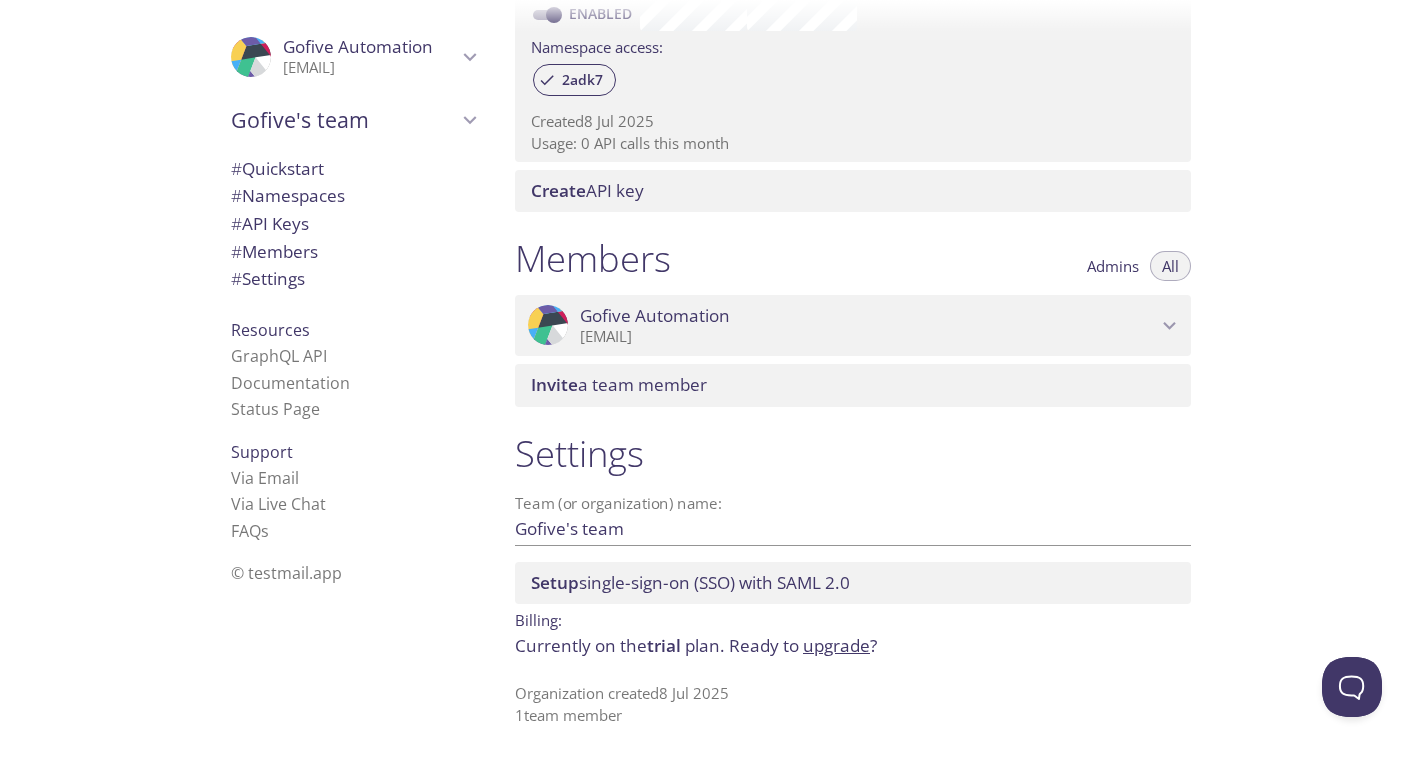 scroll, scrollTop: 252, scrollLeft: 0, axis: vertical 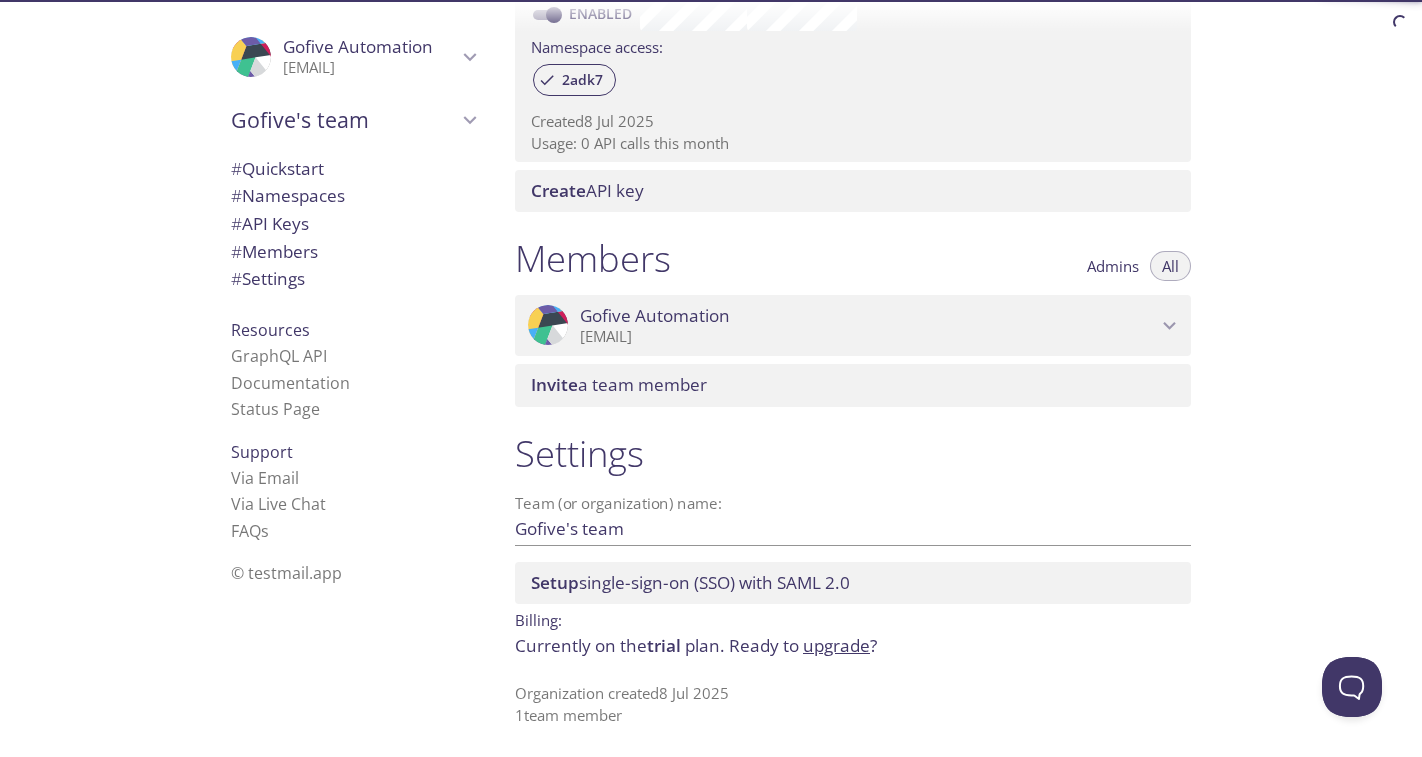 drag, startPoint x: 848, startPoint y: 67, endPoint x: 821, endPoint y: 67, distance: 27 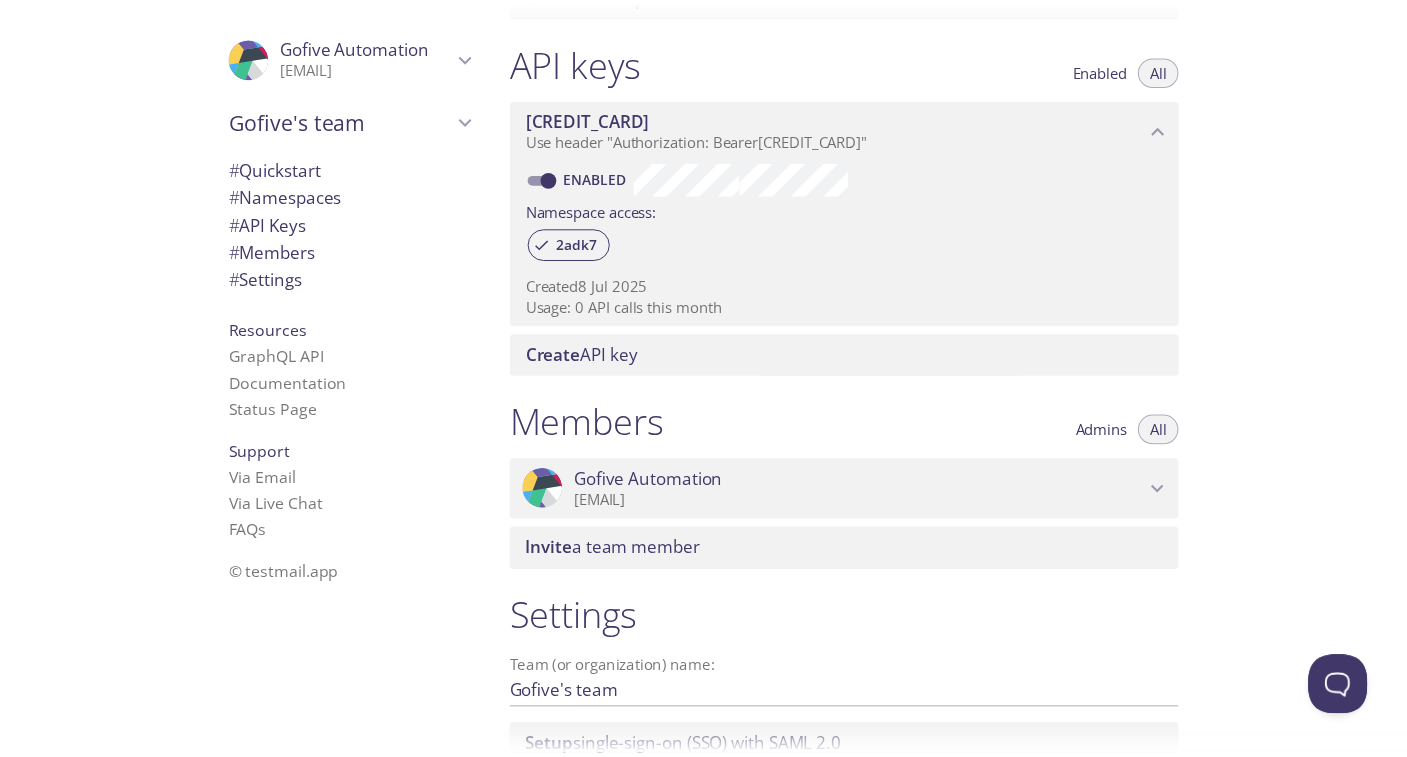 scroll, scrollTop: 664, scrollLeft: 0, axis: vertical 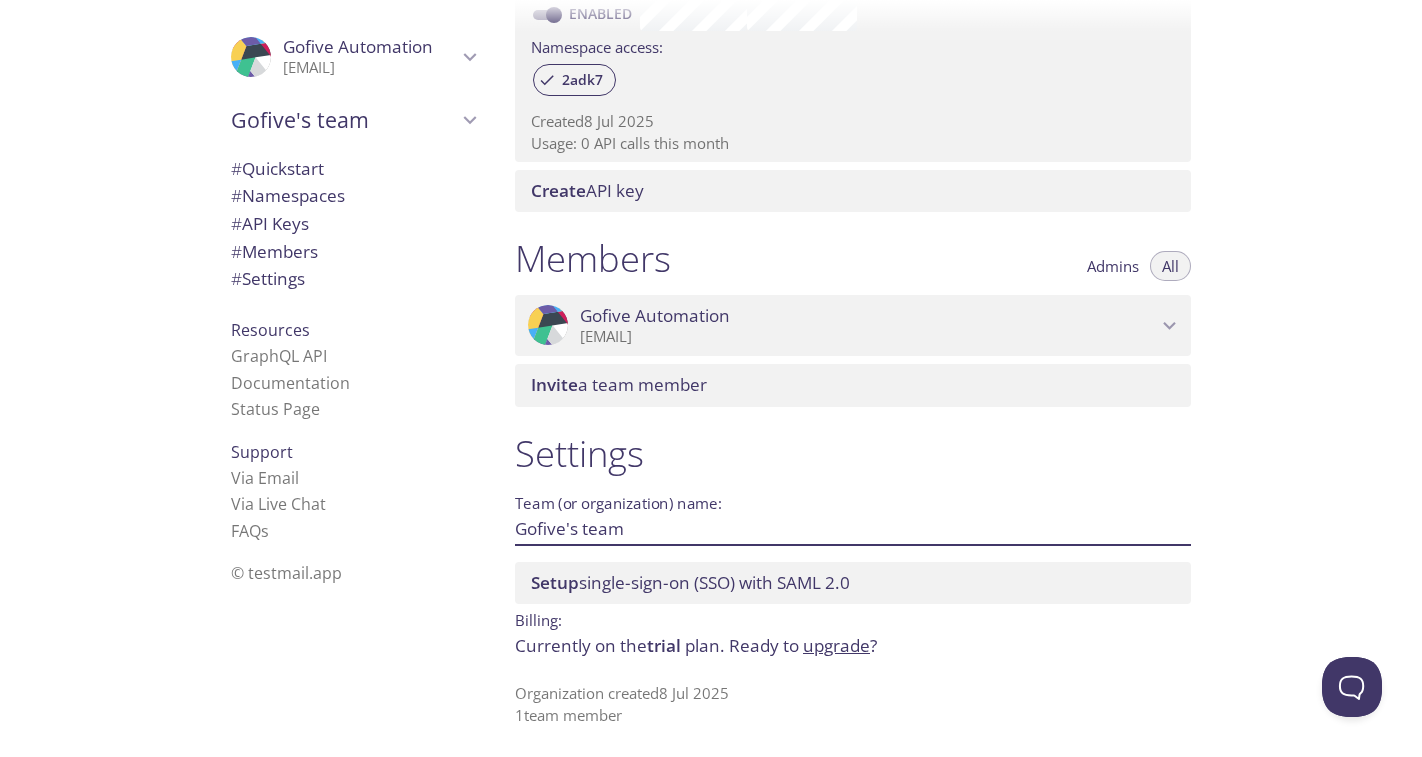 click on "Gofive's team" at bounding box center [821, 528] 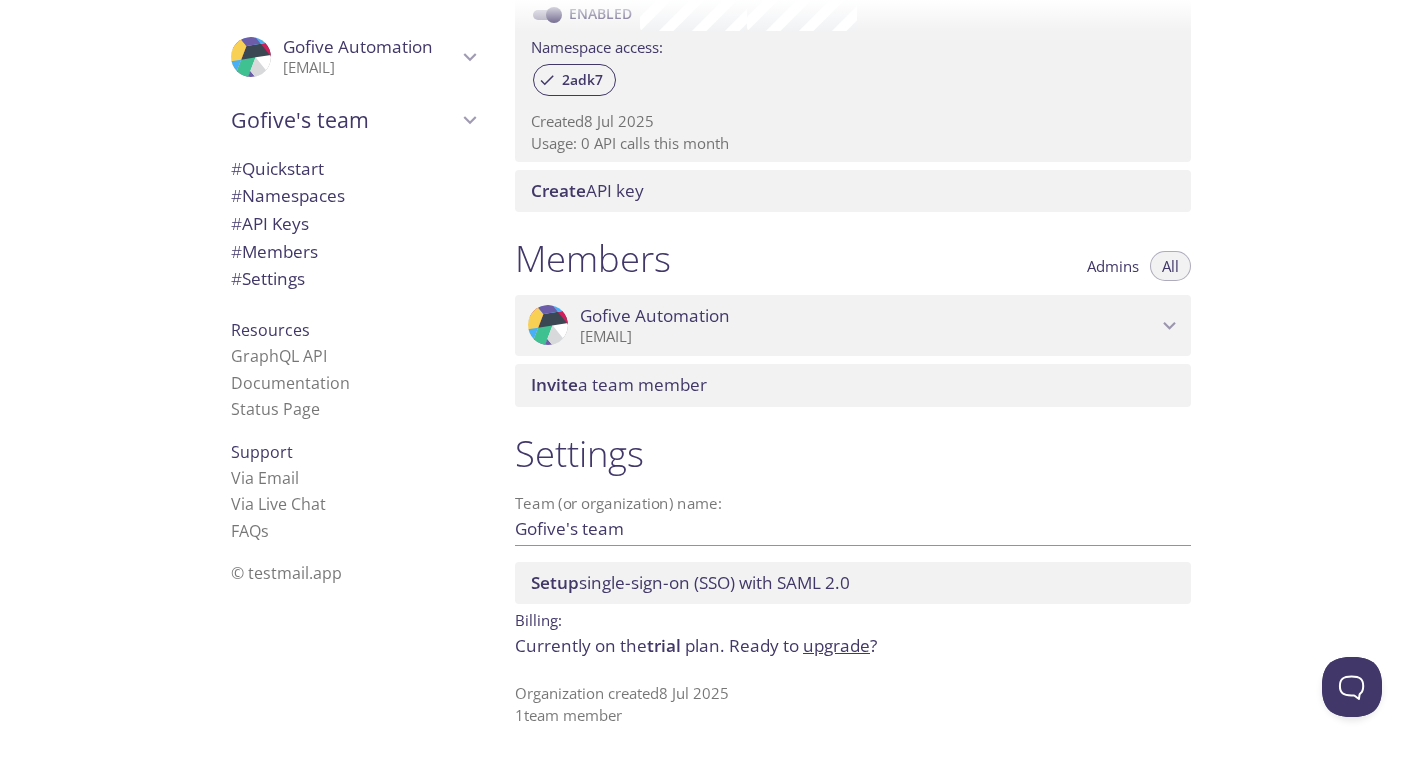click on "trial" at bounding box center [664, 645] 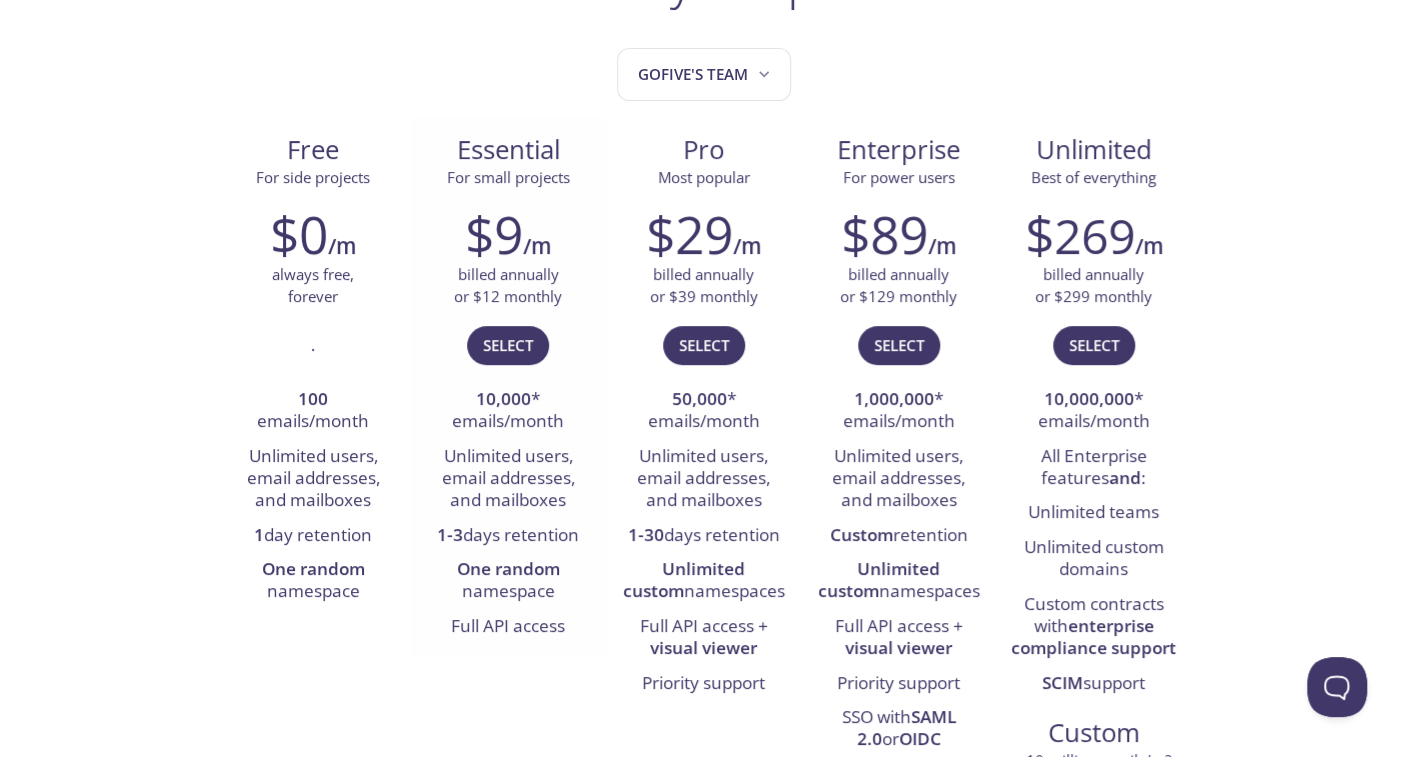 scroll, scrollTop: 300, scrollLeft: 0, axis: vertical 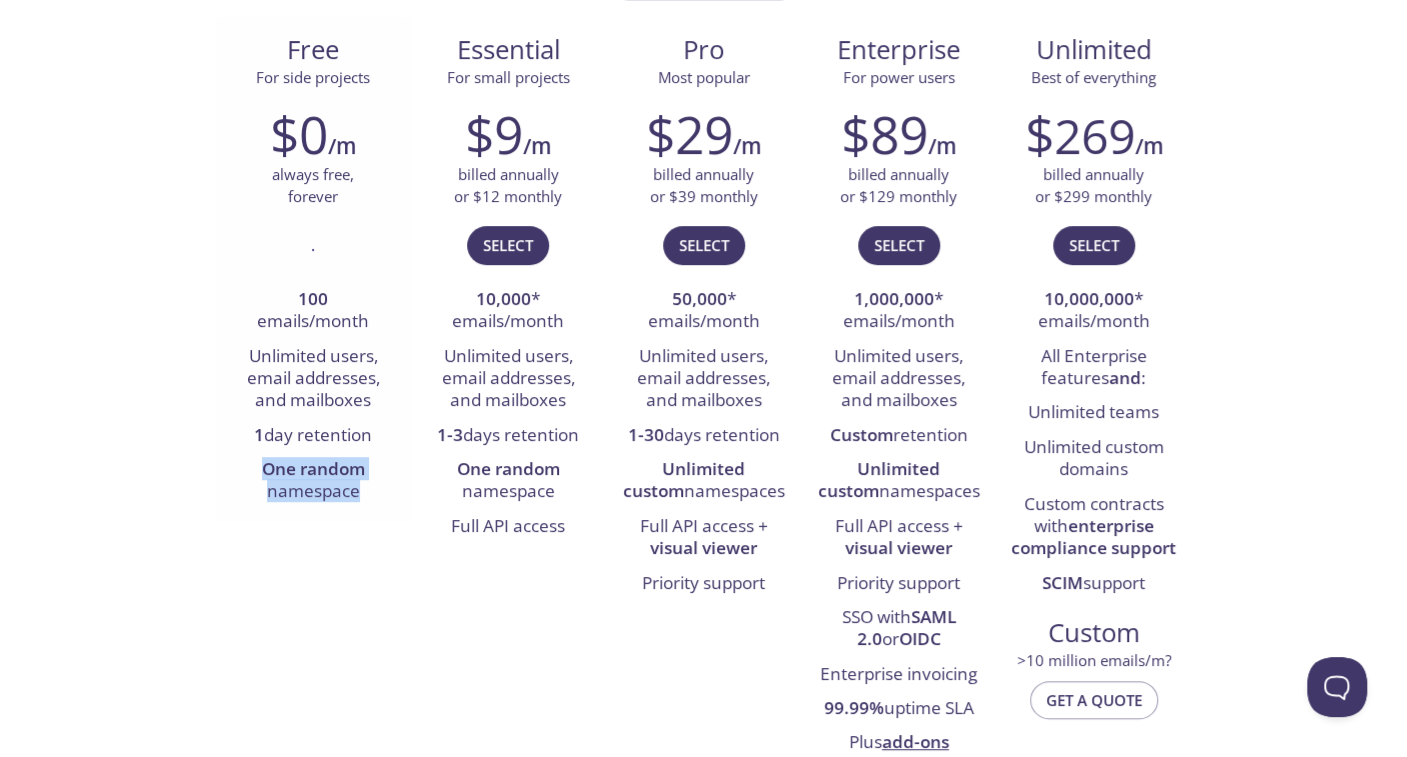 drag, startPoint x: 250, startPoint y: 461, endPoint x: 375, endPoint y: 491, distance: 128.5496 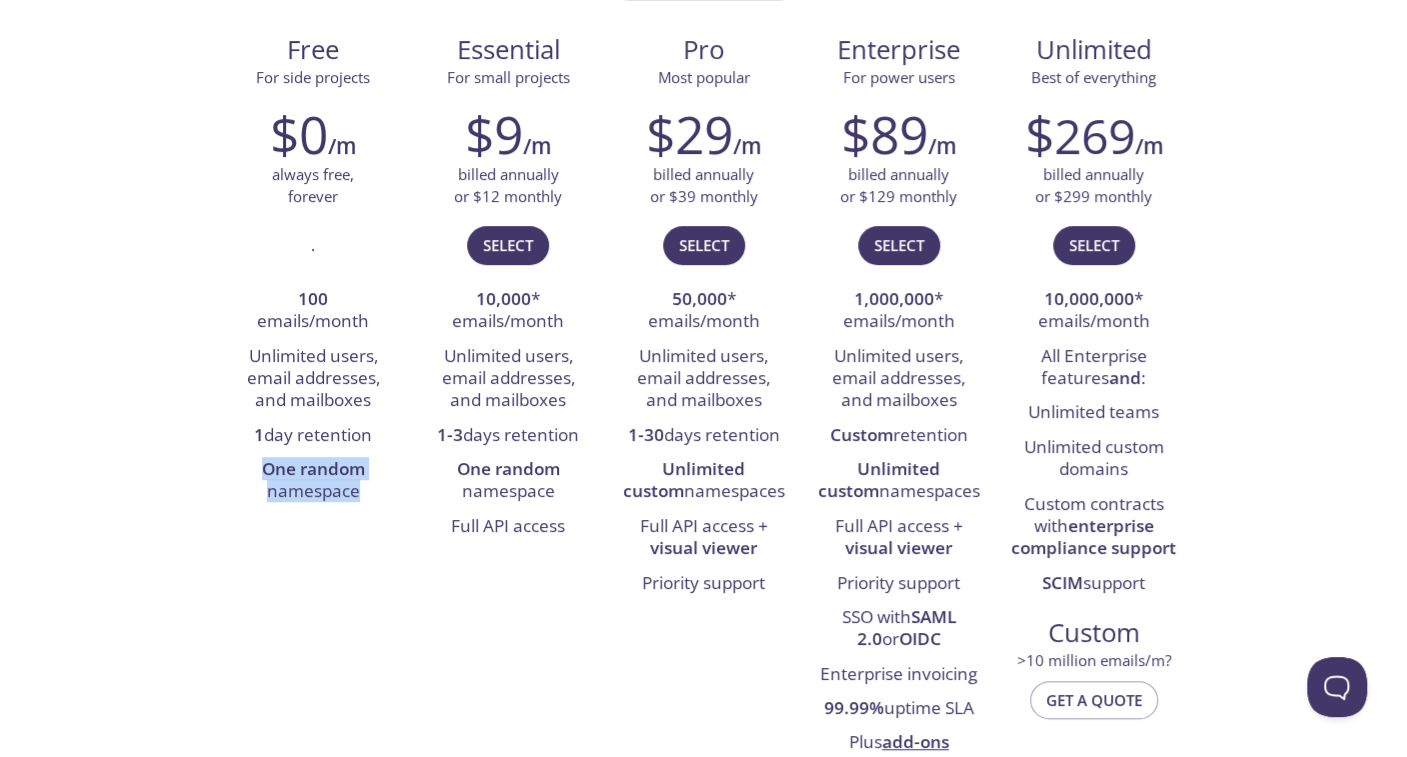drag, startPoint x: 375, startPoint y: 491, endPoint x: 206, endPoint y: 477, distance: 169.57889 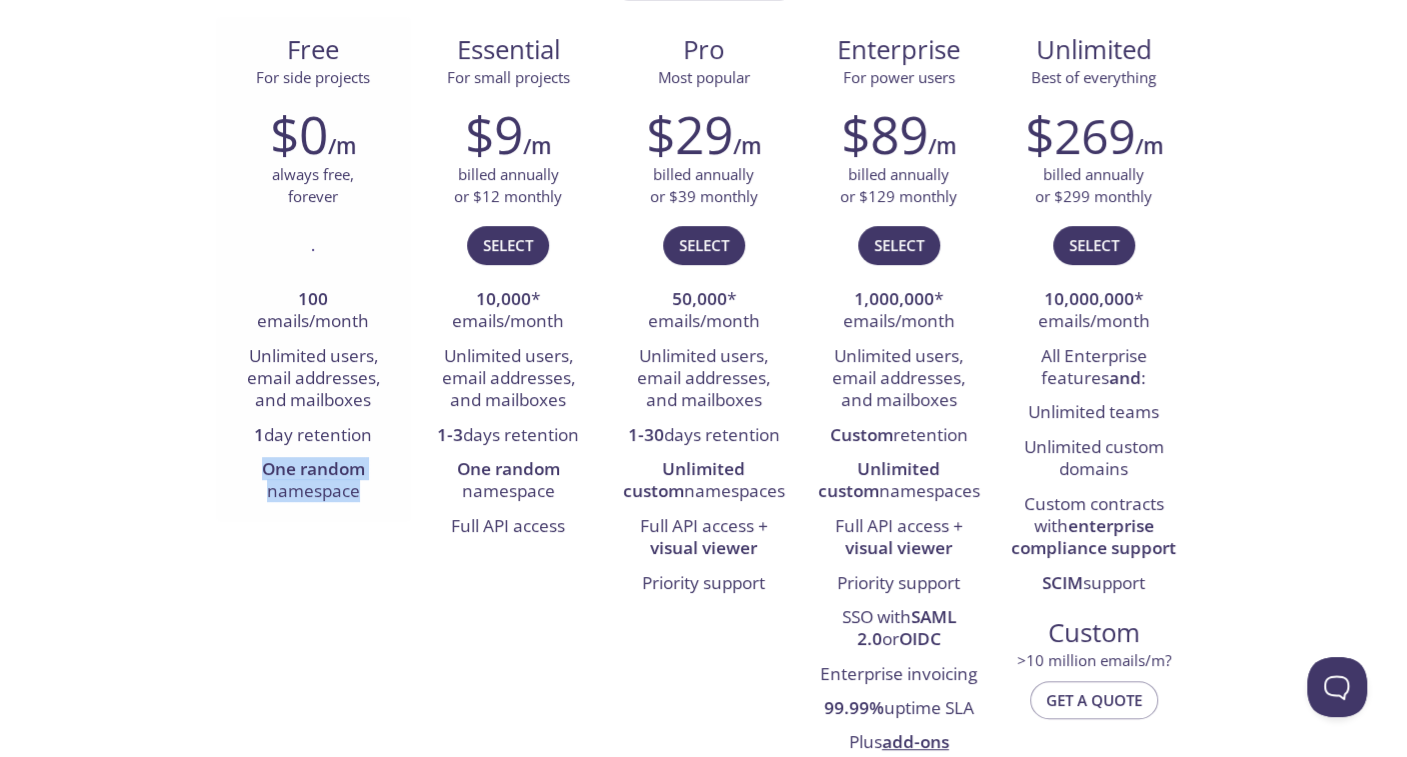 click on "One random" at bounding box center [313, 298] 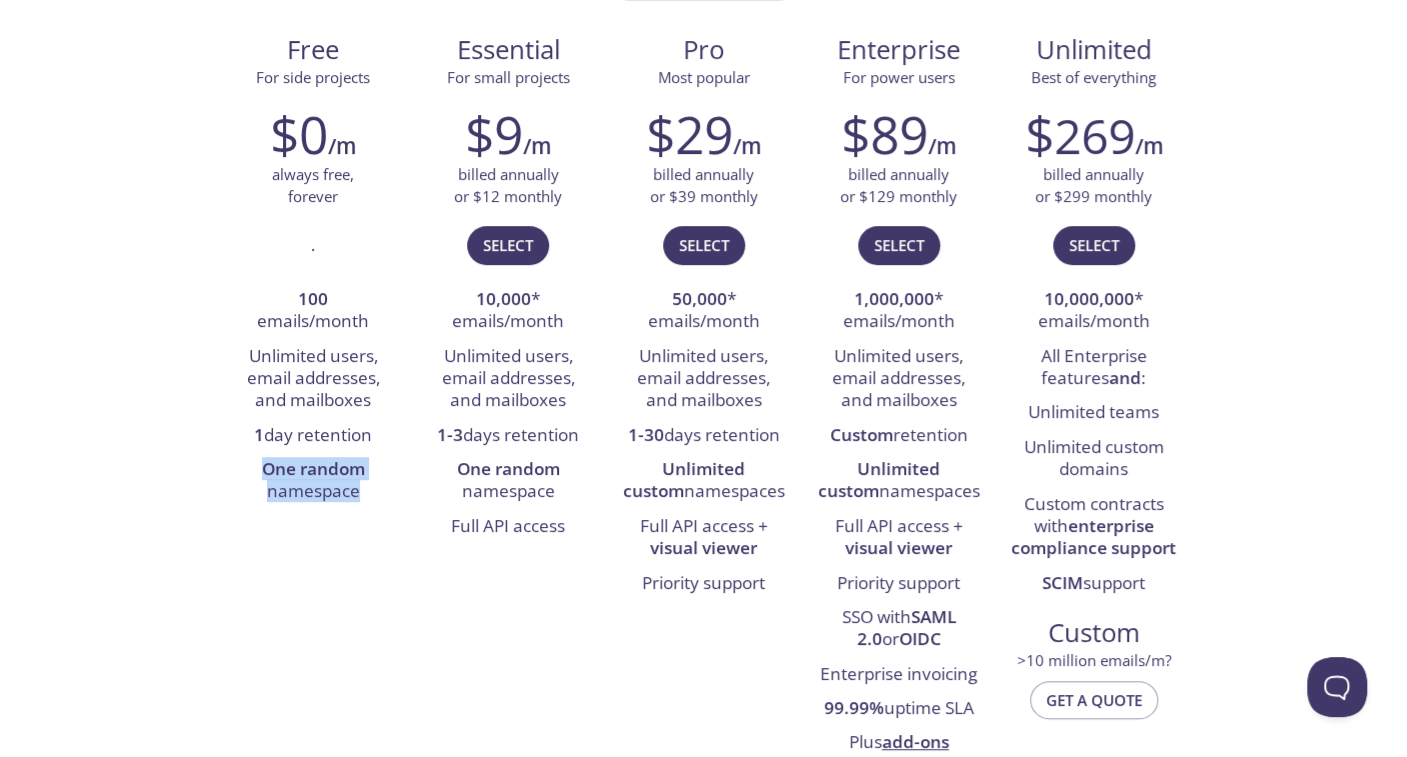 drag, startPoint x: 396, startPoint y: 495, endPoint x: 201, endPoint y: 471, distance: 196.47137 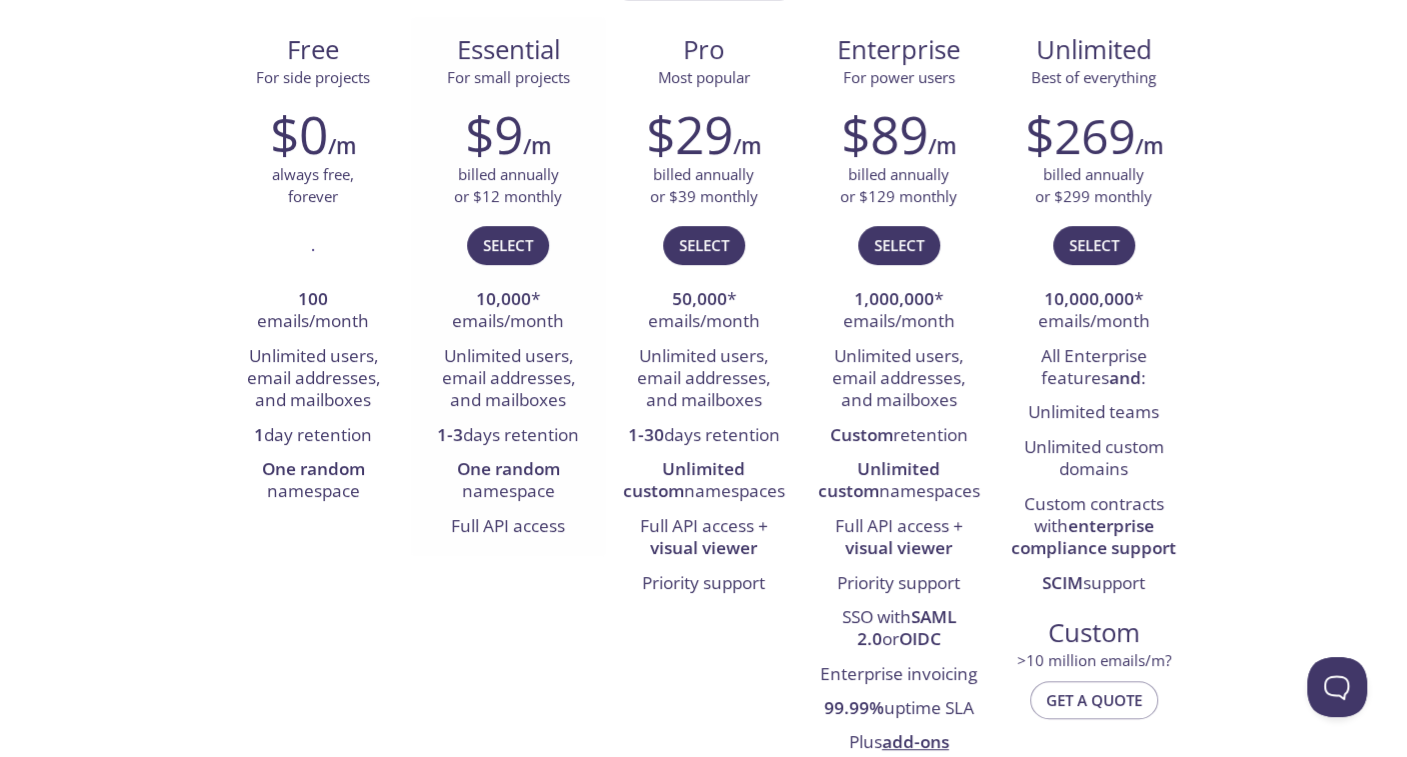 click on "$9 /m billed annually or $12 monthly Select 10,000 * emails/month Unlimited users, email addresses, and mailboxes 1-3  days retention One random namespace Full API access" at bounding box center (313, 306) 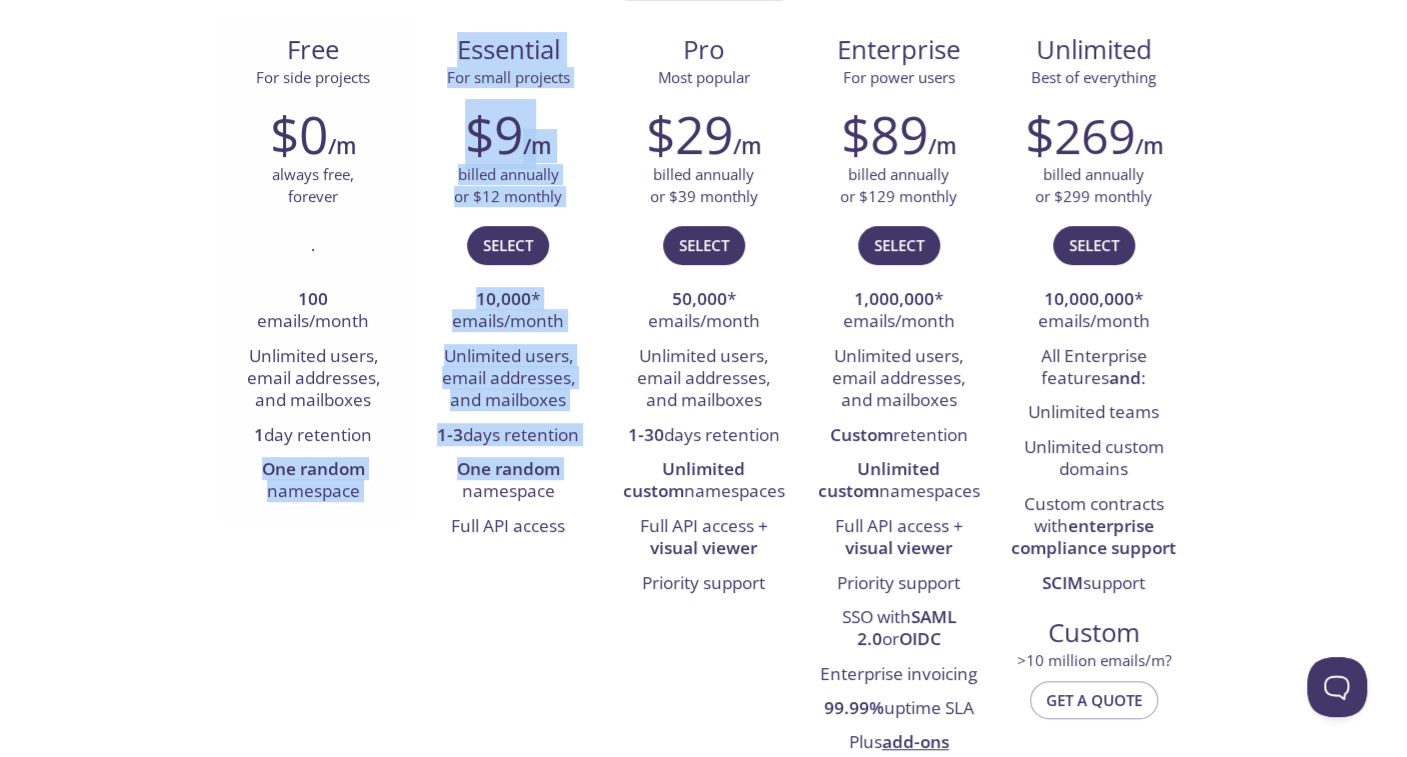 drag, startPoint x: 415, startPoint y: 491, endPoint x: 225, endPoint y: 463, distance: 192.05208 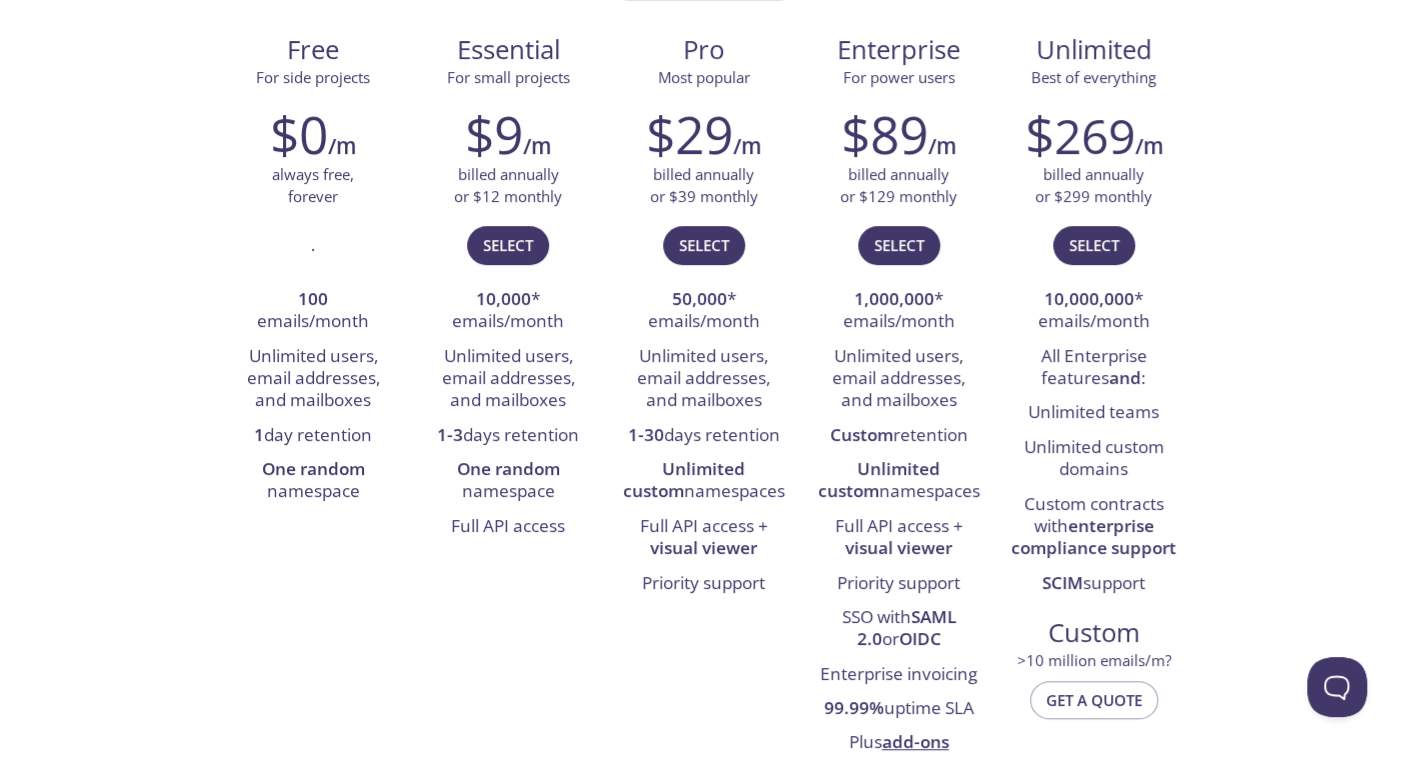 click on "Full API access" at bounding box center (508, 527) 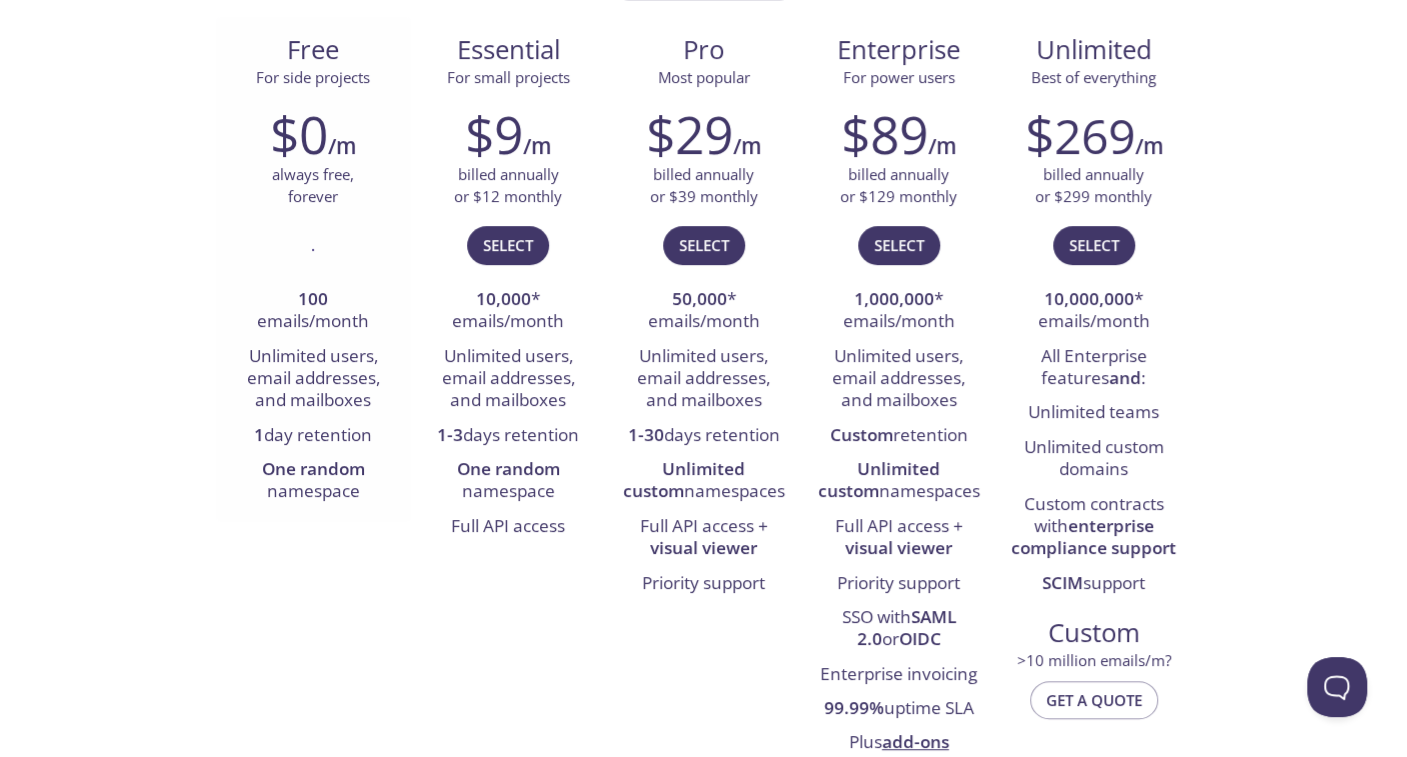 scroll, scrollTop: 0, scrollLeft: 0, axis: both 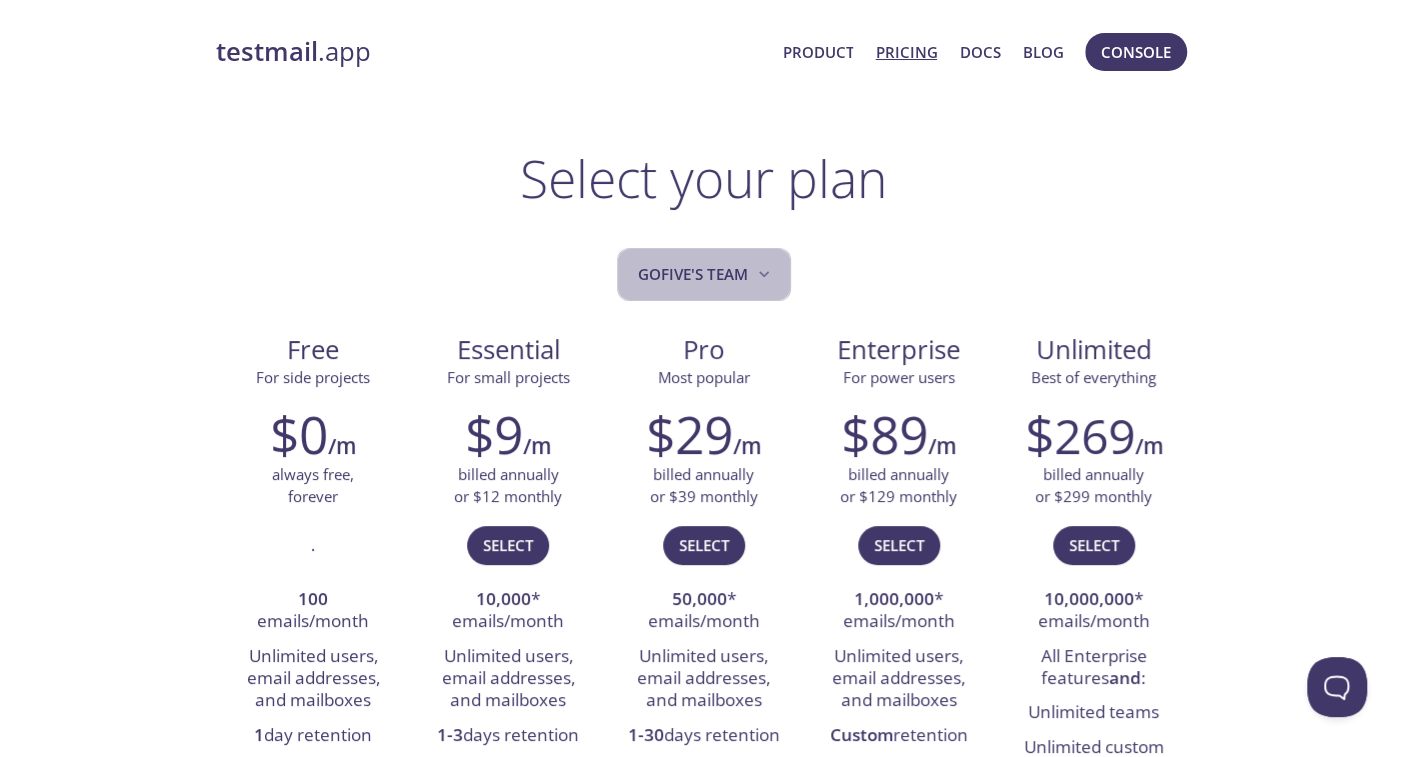 click on "Gofive's team" at bounding box center [706, 274] 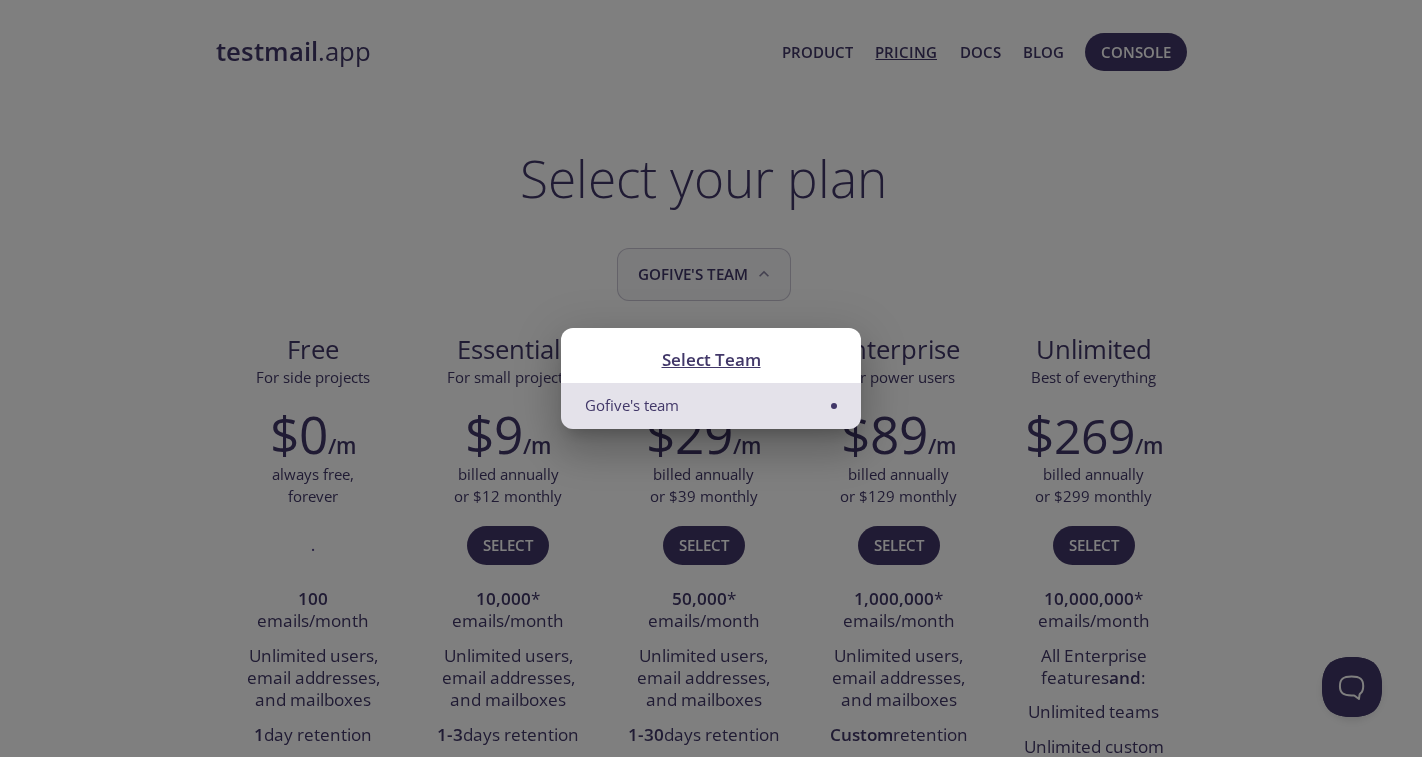 click on "Select Team Gofive's team" at bounding box center (711, 378) 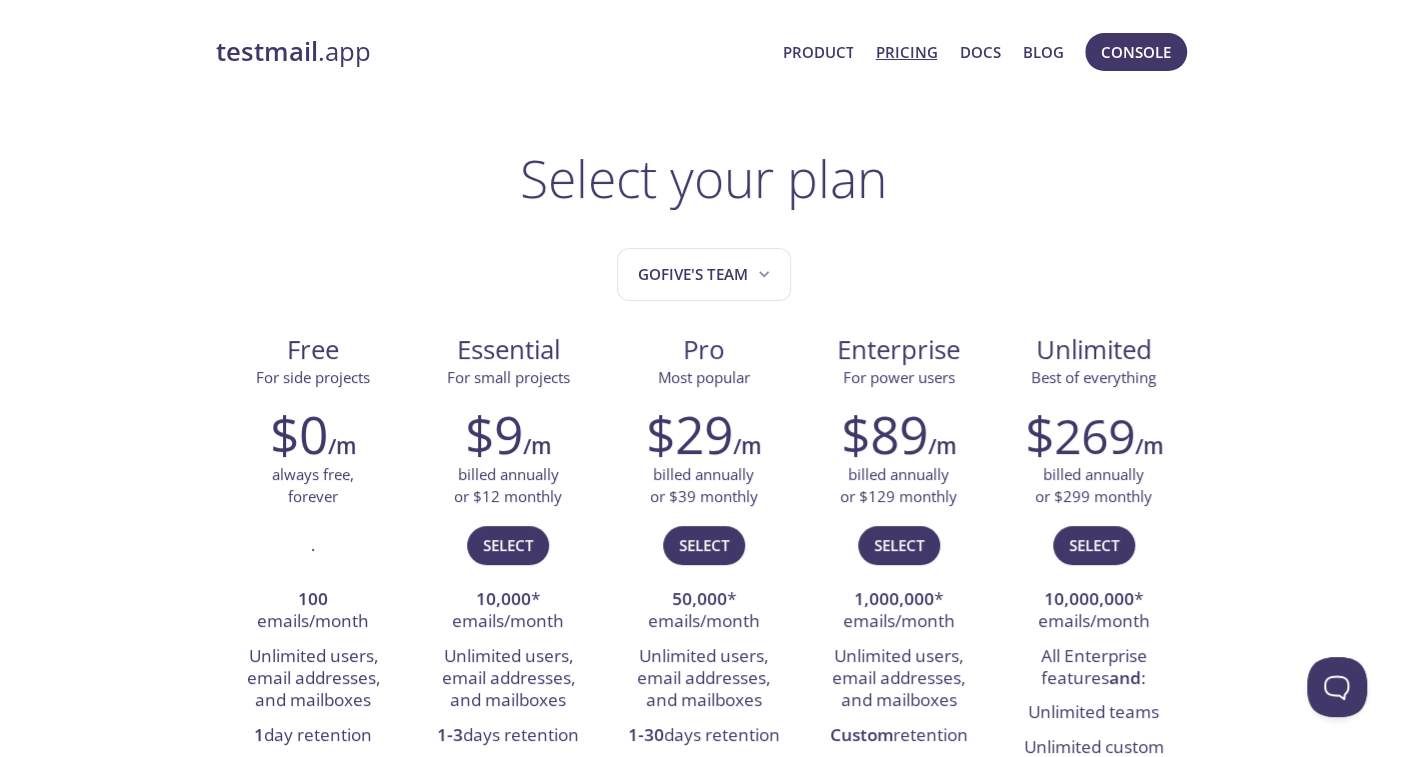 click on "testmail .app" at bounding box center (491, 52) 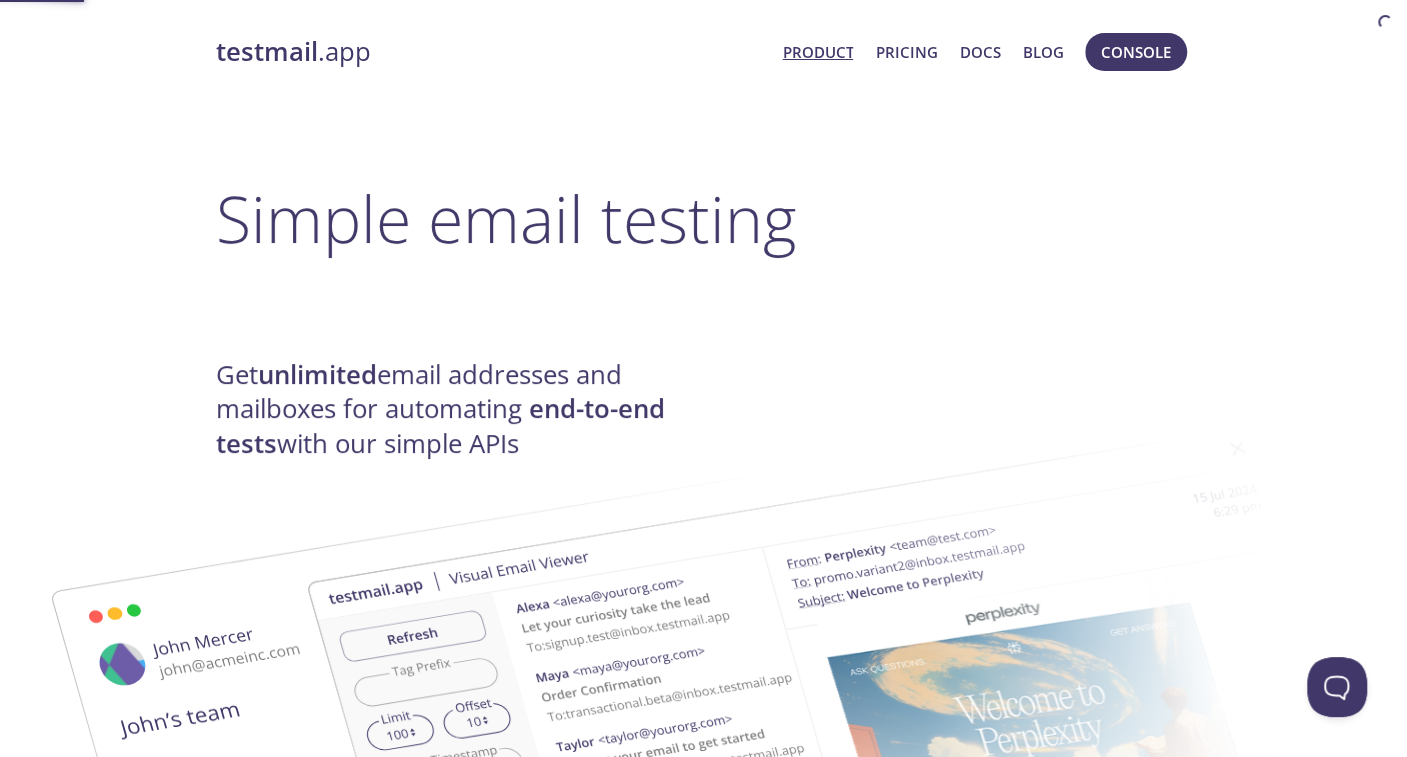 click on "testmail .app" at bounding box center [491, 52] 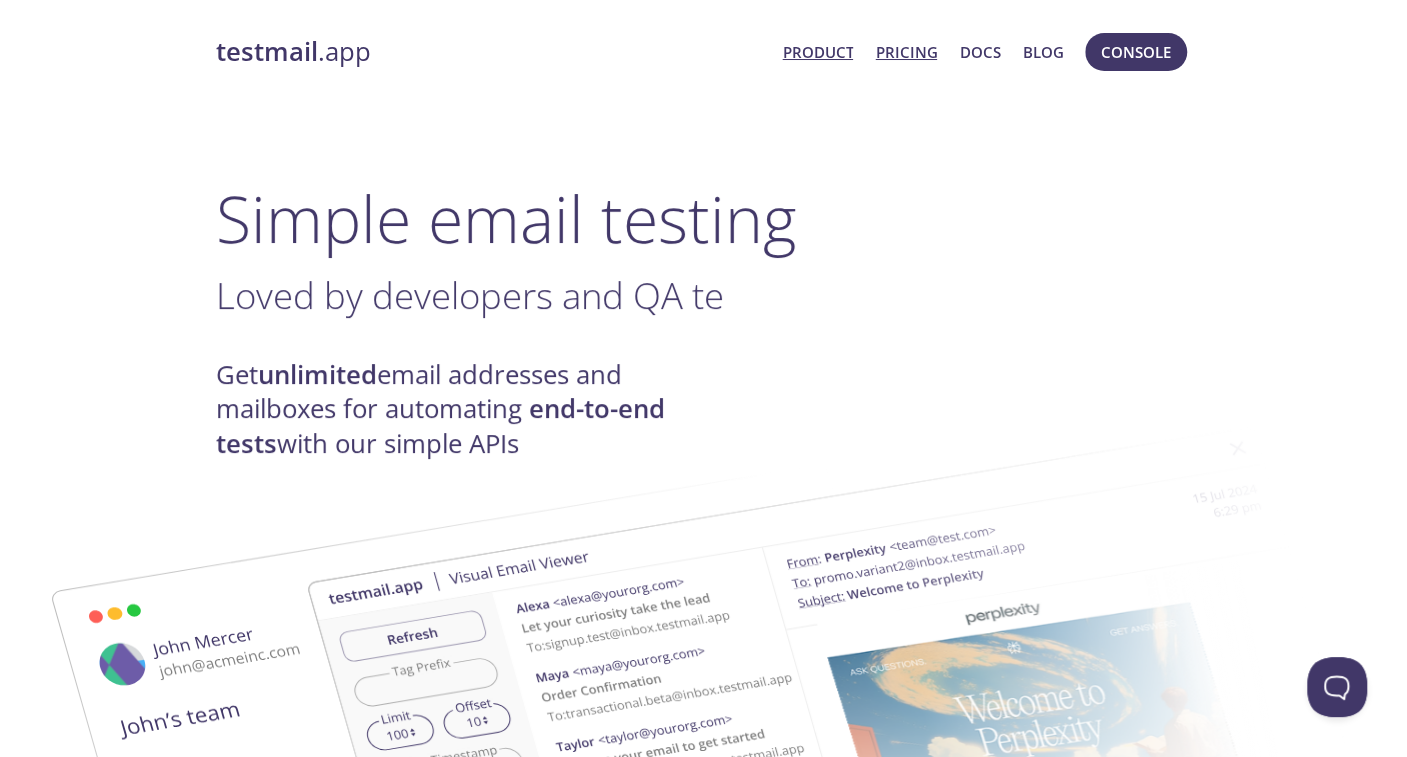 click on "Pricing" at bounding box center [906, 52] 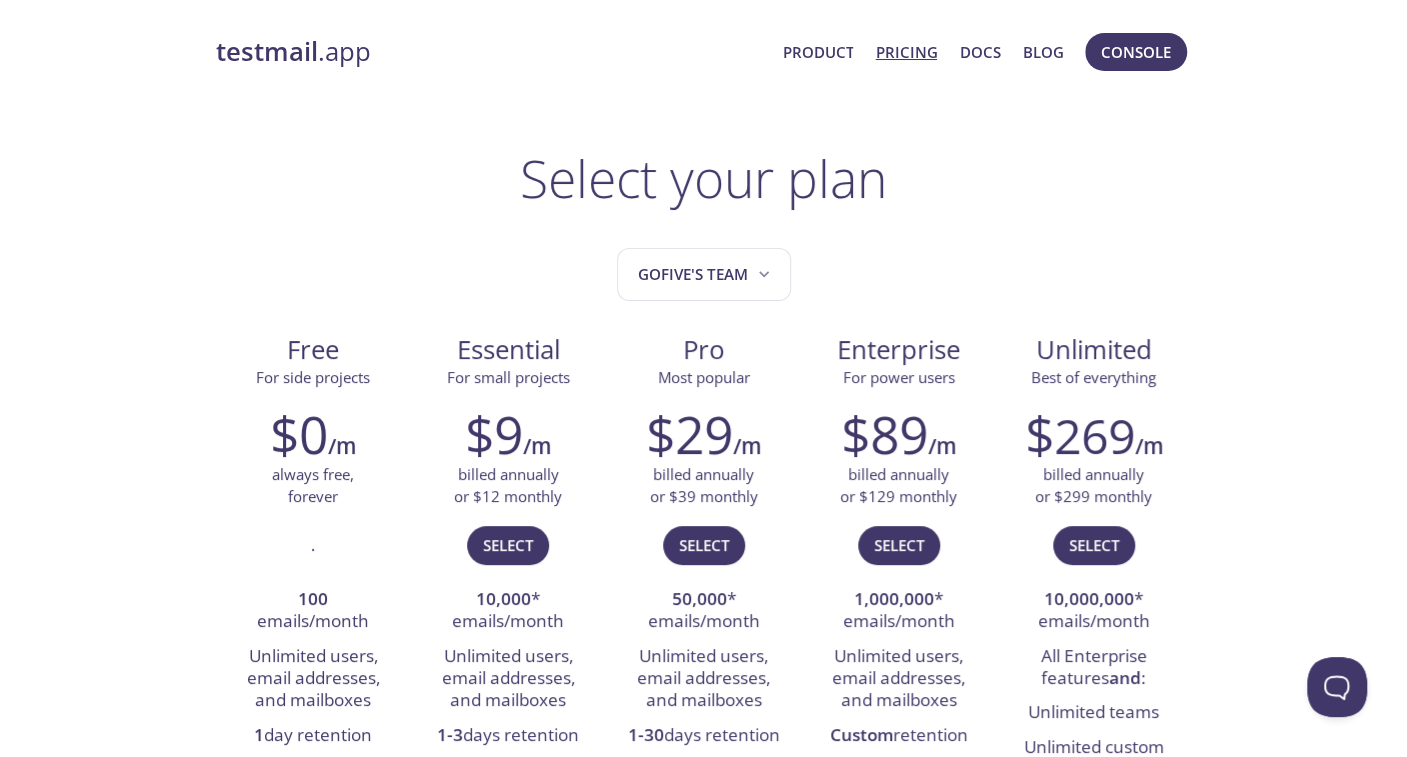 click on "testmail .app" at bounding box center (491, 52) 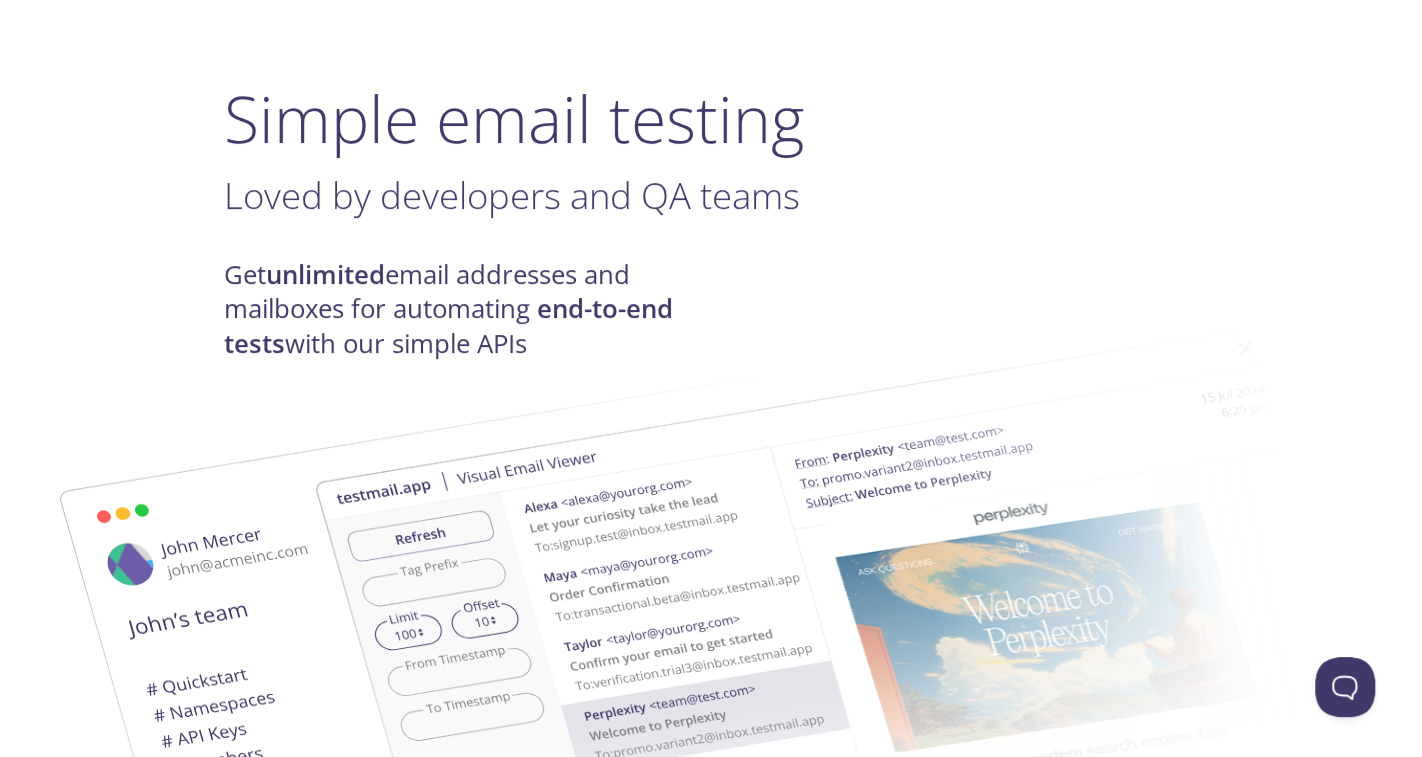 scroll, scrollTop: 0, scrollLeft: 0, axis: both 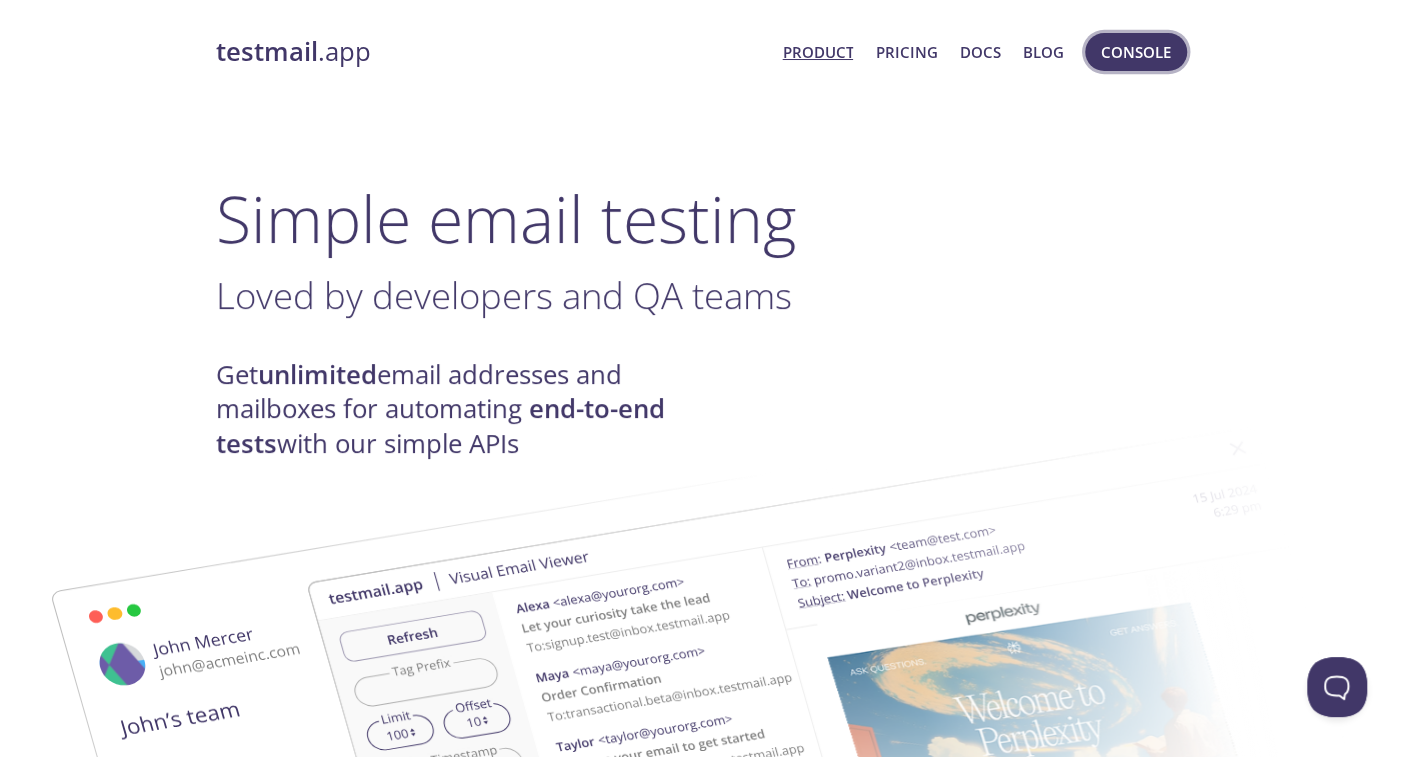 click on "Console" at bounding box center [1136, 52] 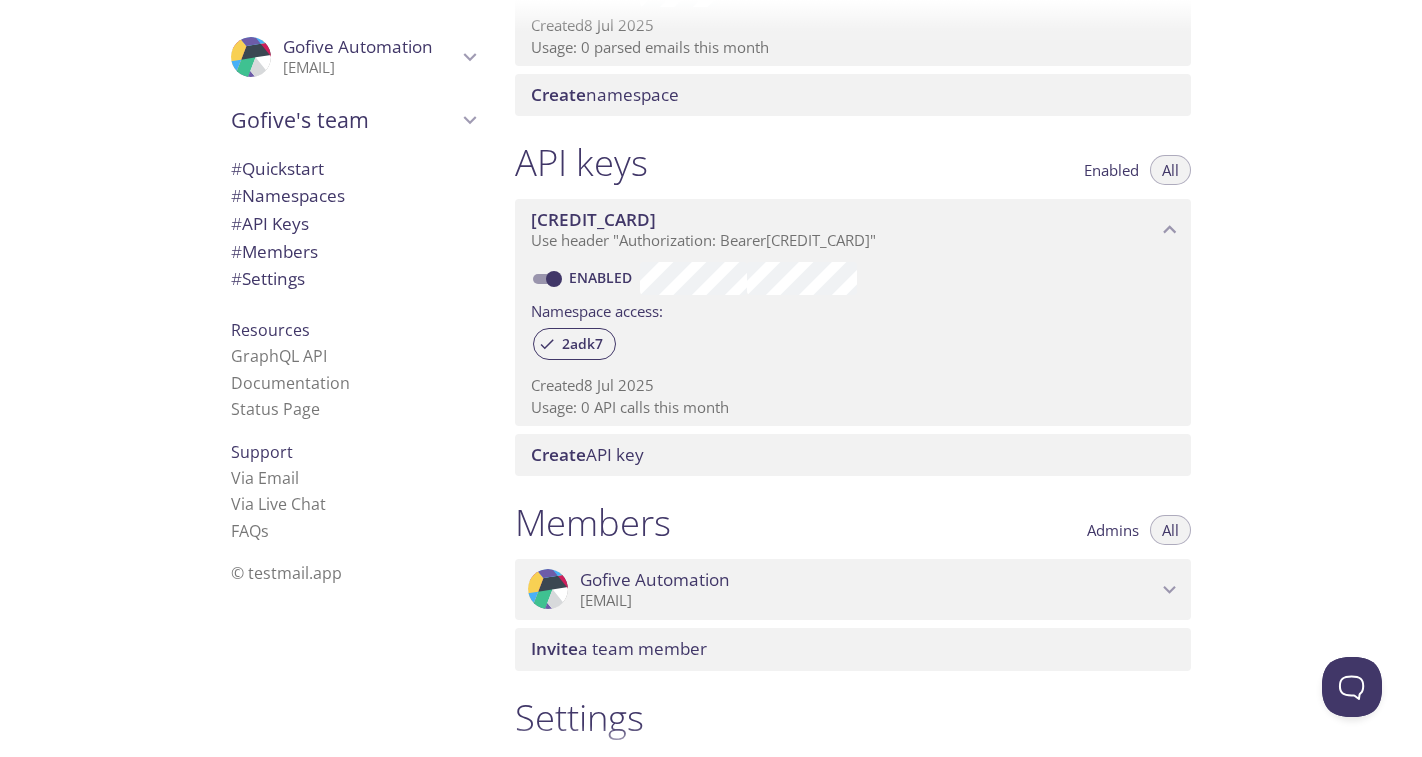 scroll, scrollTop: 0, scrollLeft: 0, axis: both 